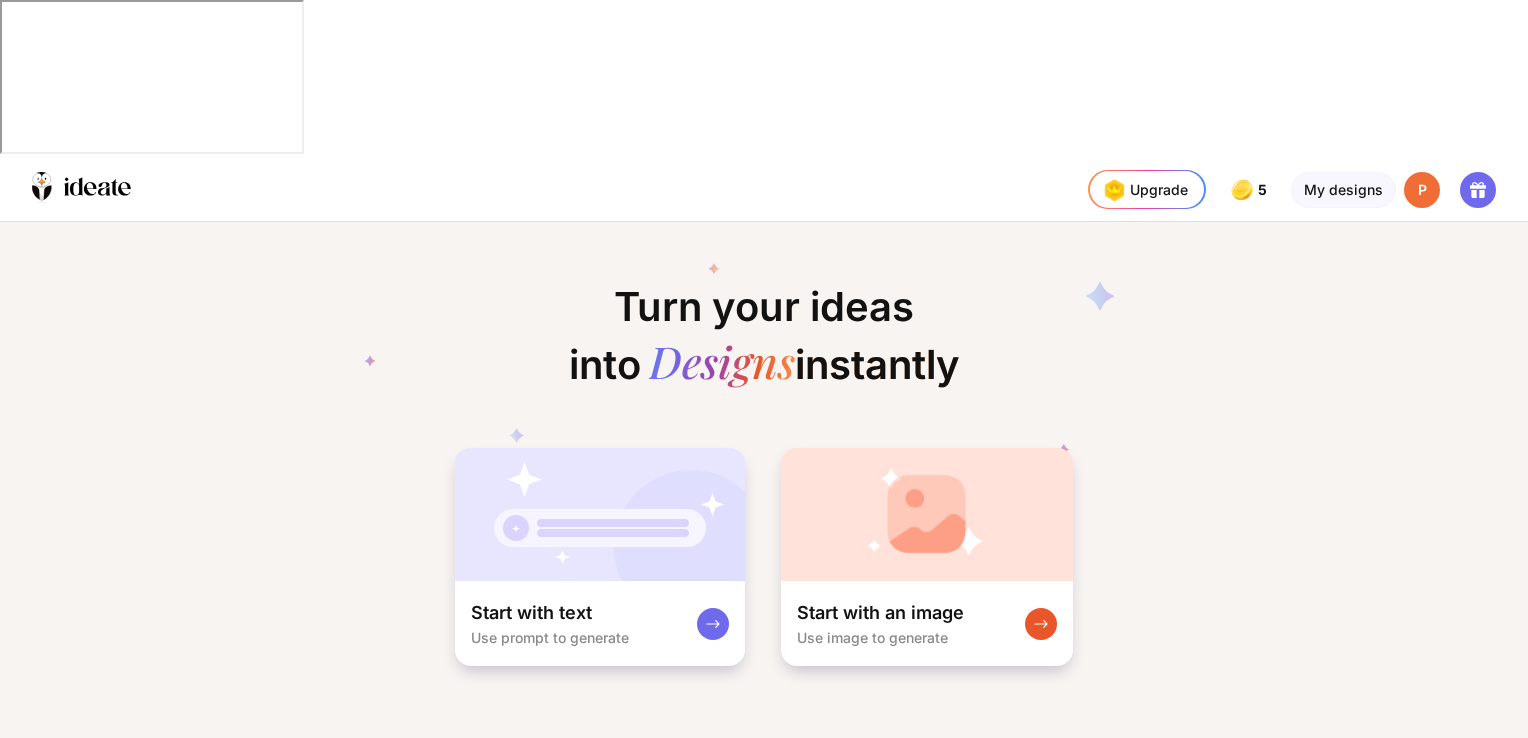 scroll, scrollTop: 0, scrollLeft: 0, axis: both 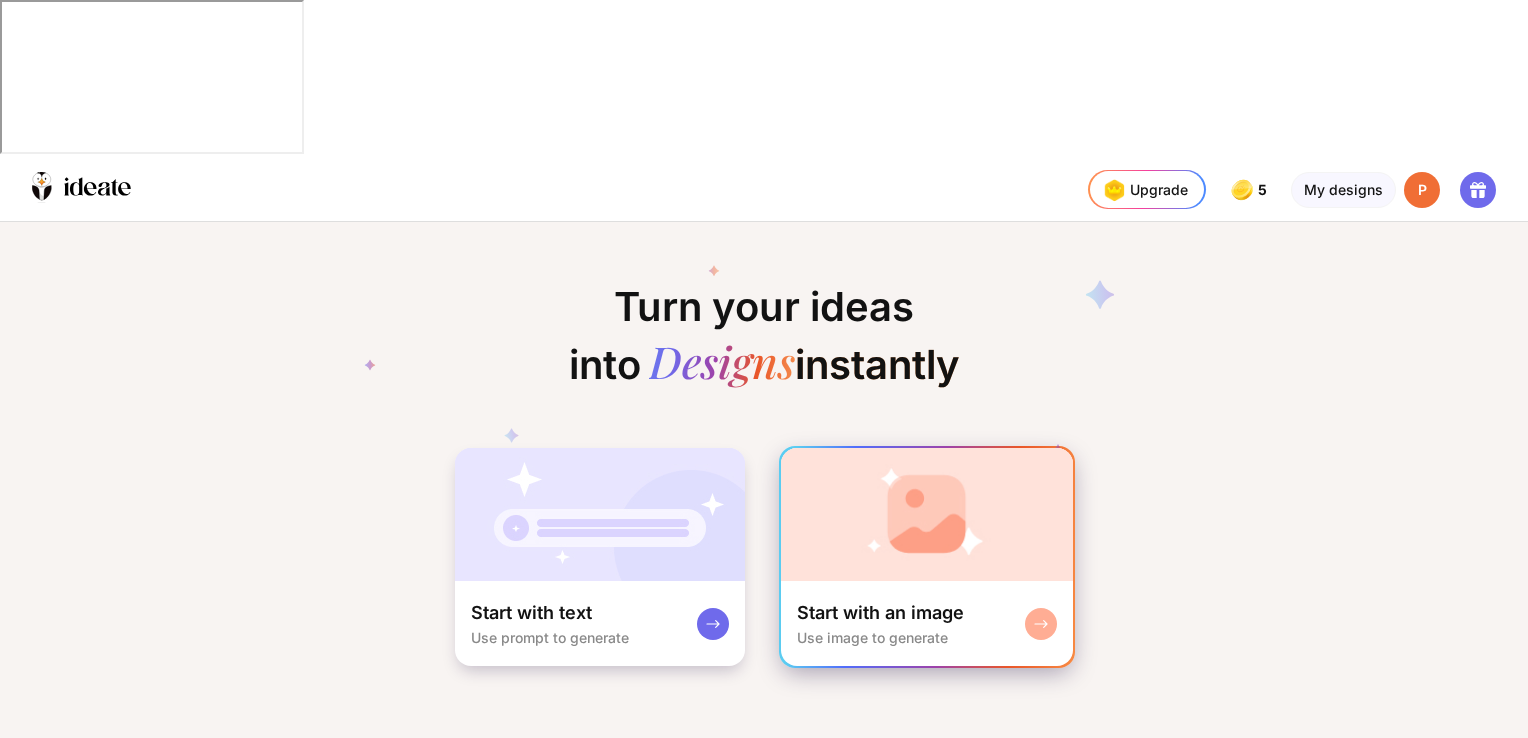 click at bounding box center (927, 514) 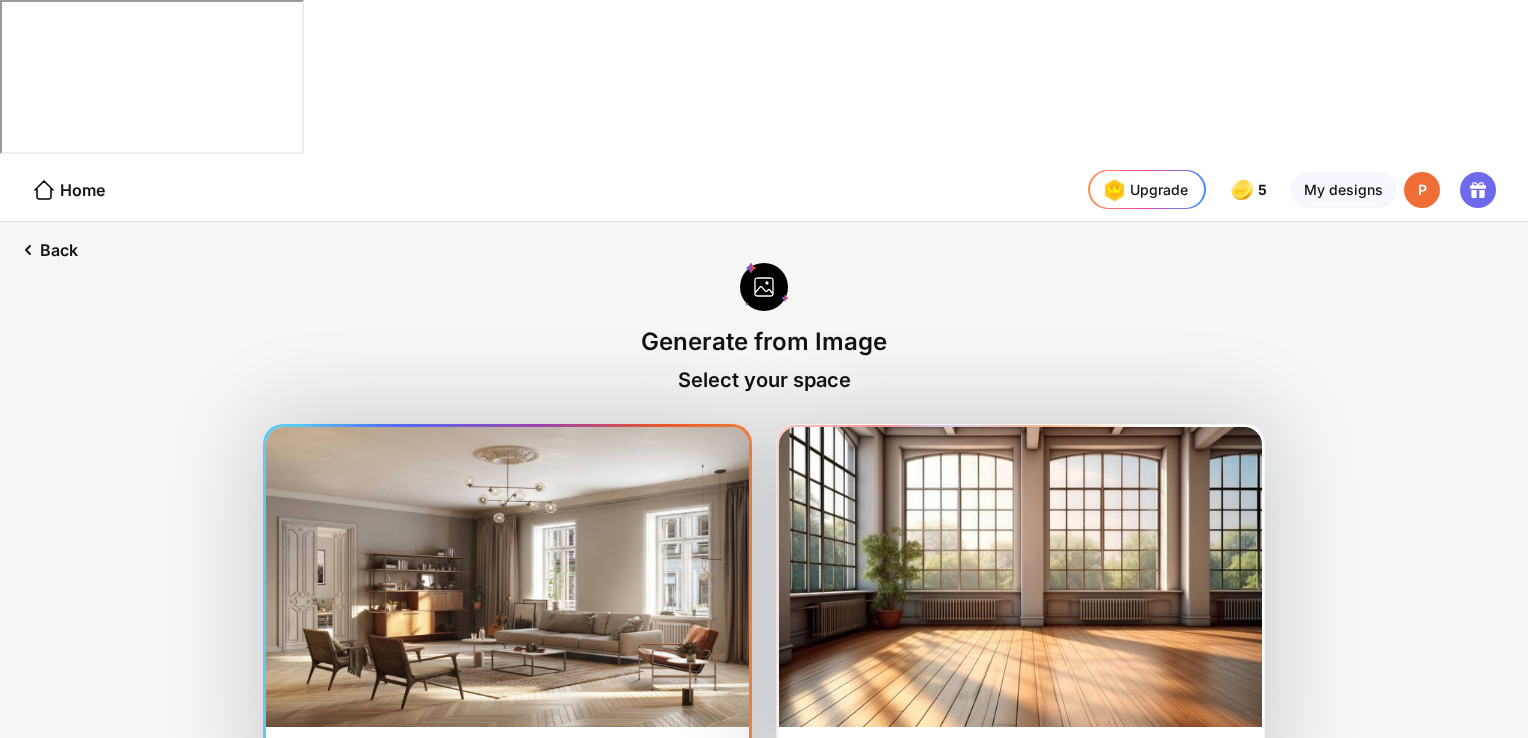 click at bounding box center (507, 577) 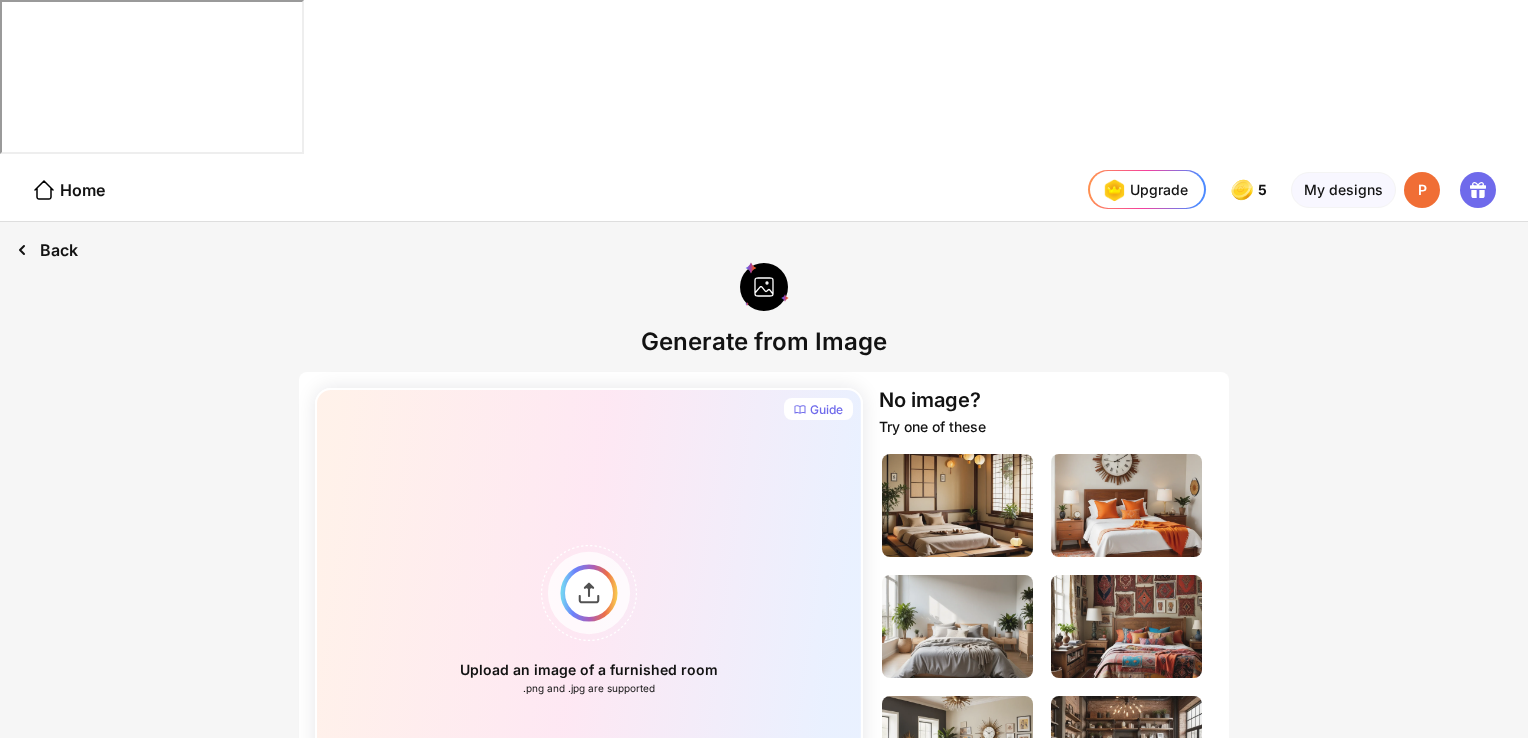 click 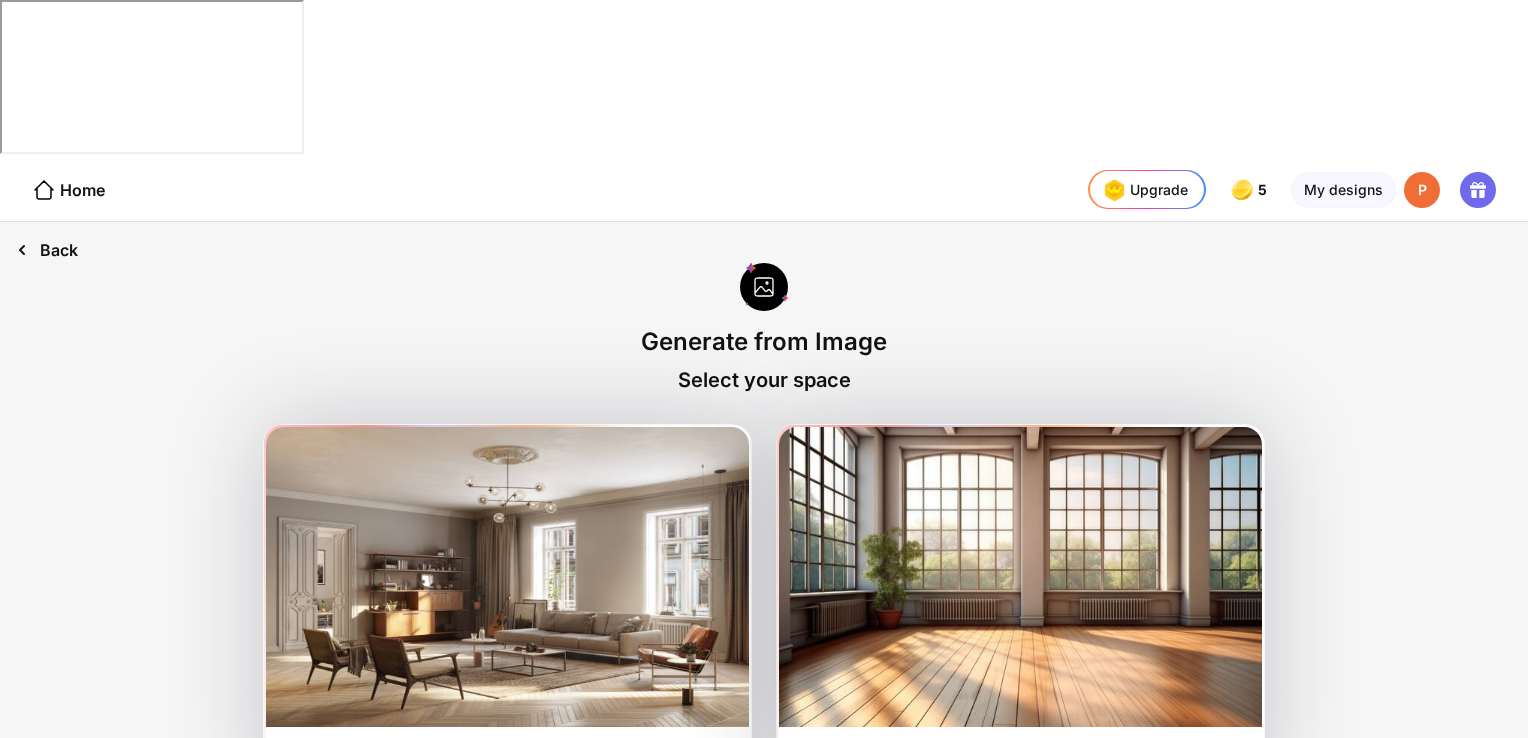 click on "Back" at bounding box center (47, 250) 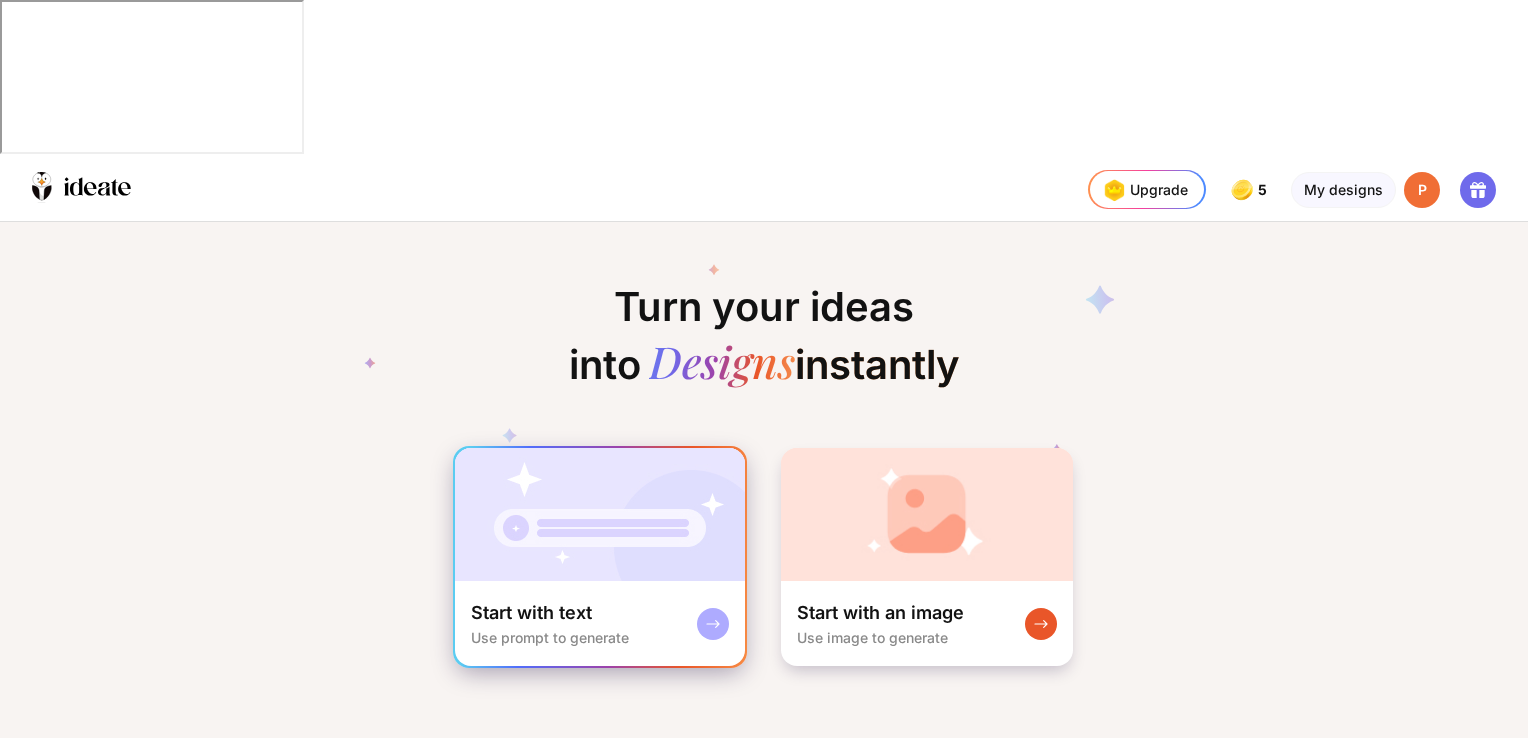 click on "Start with text" at bounding box center (531, 613) 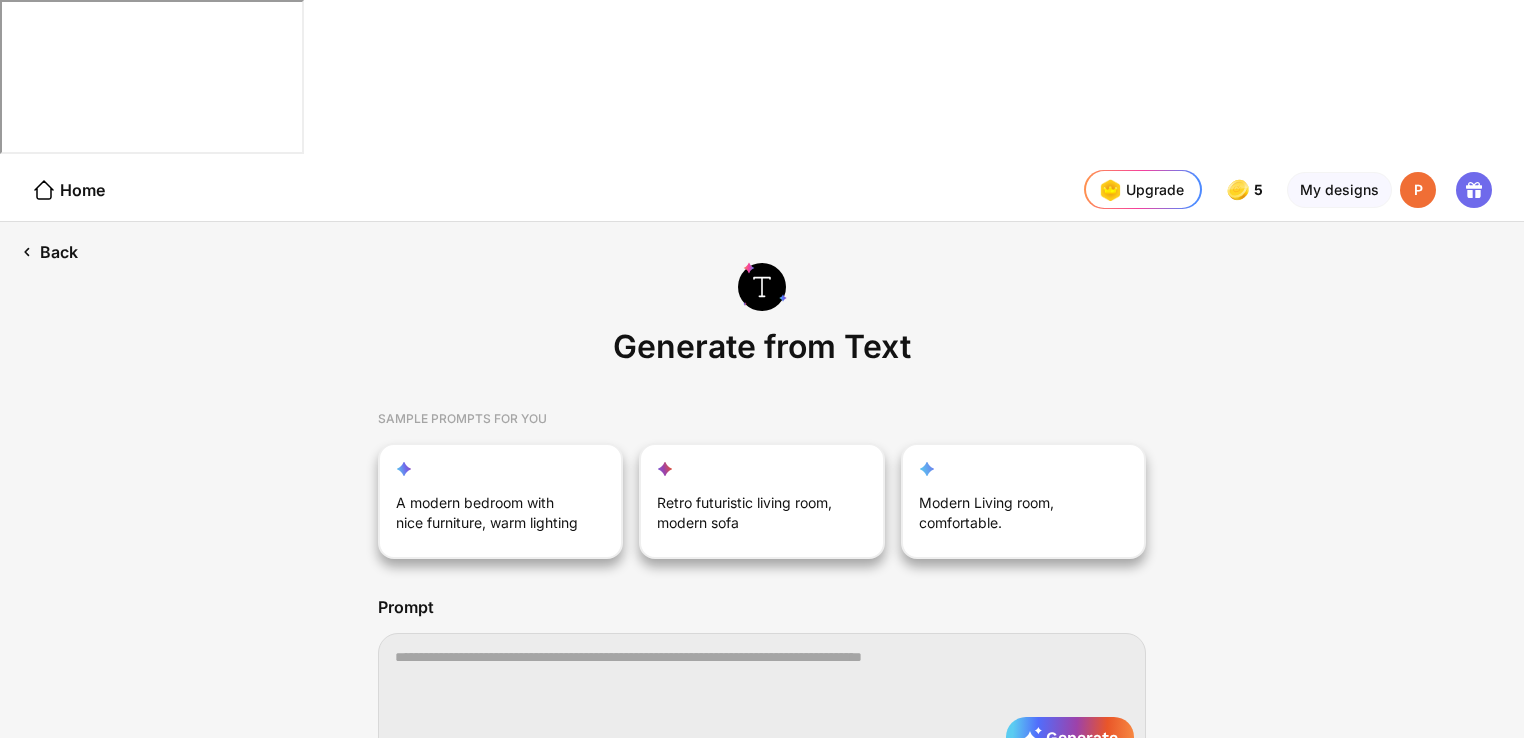 click on "Back" at bounding box center [49, 252] 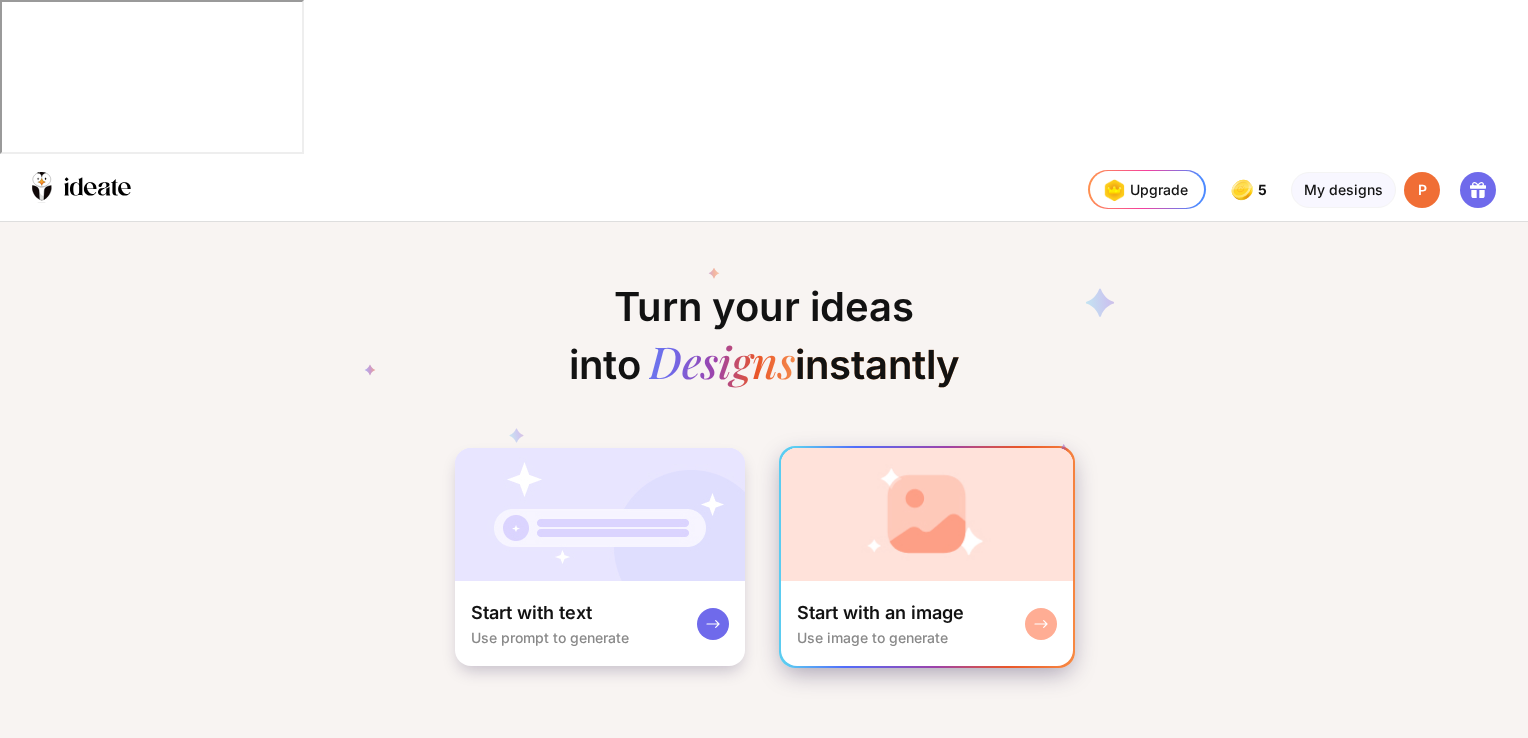 click on "Start with an image Use image to generate" at bounding box center [927, 623] 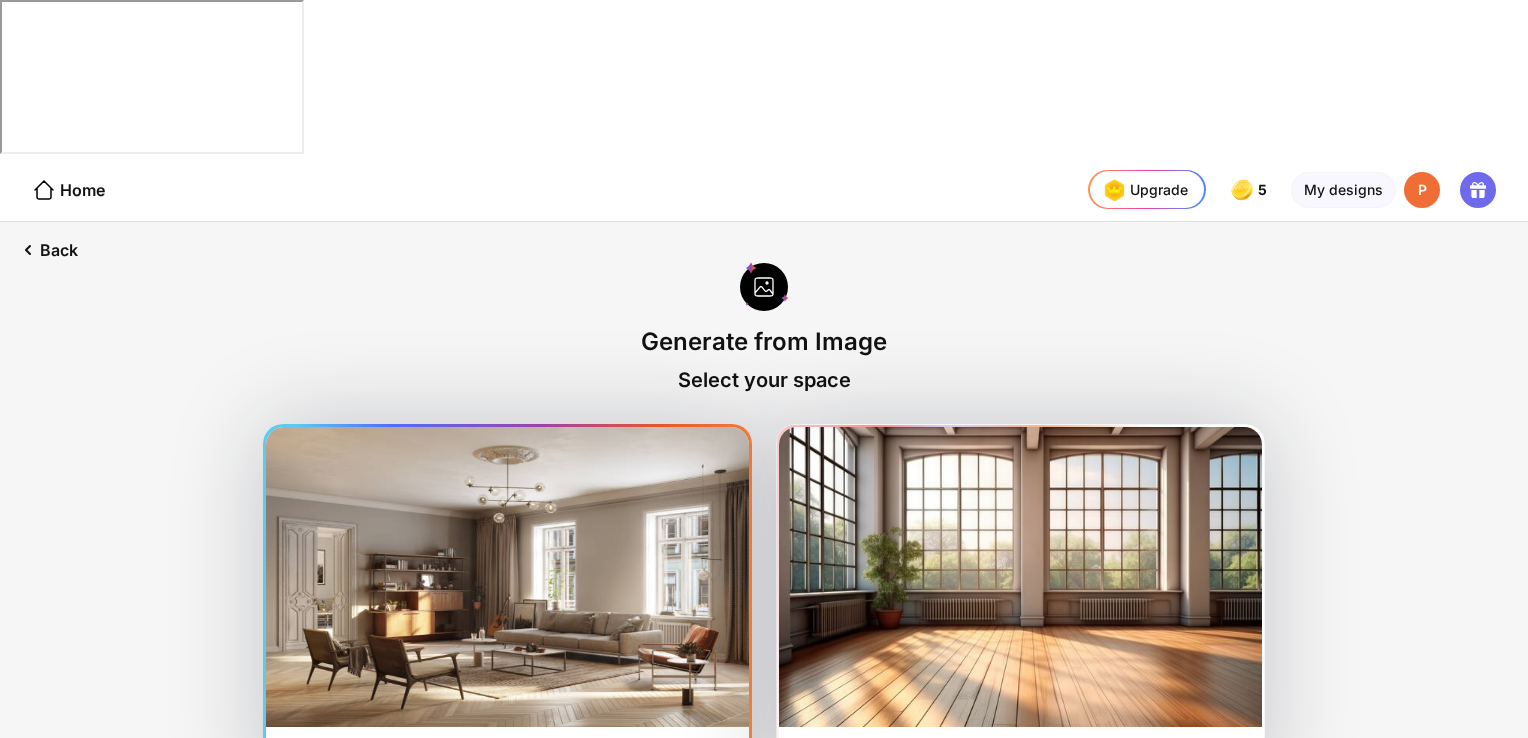 click at bounding box center (507, 577) 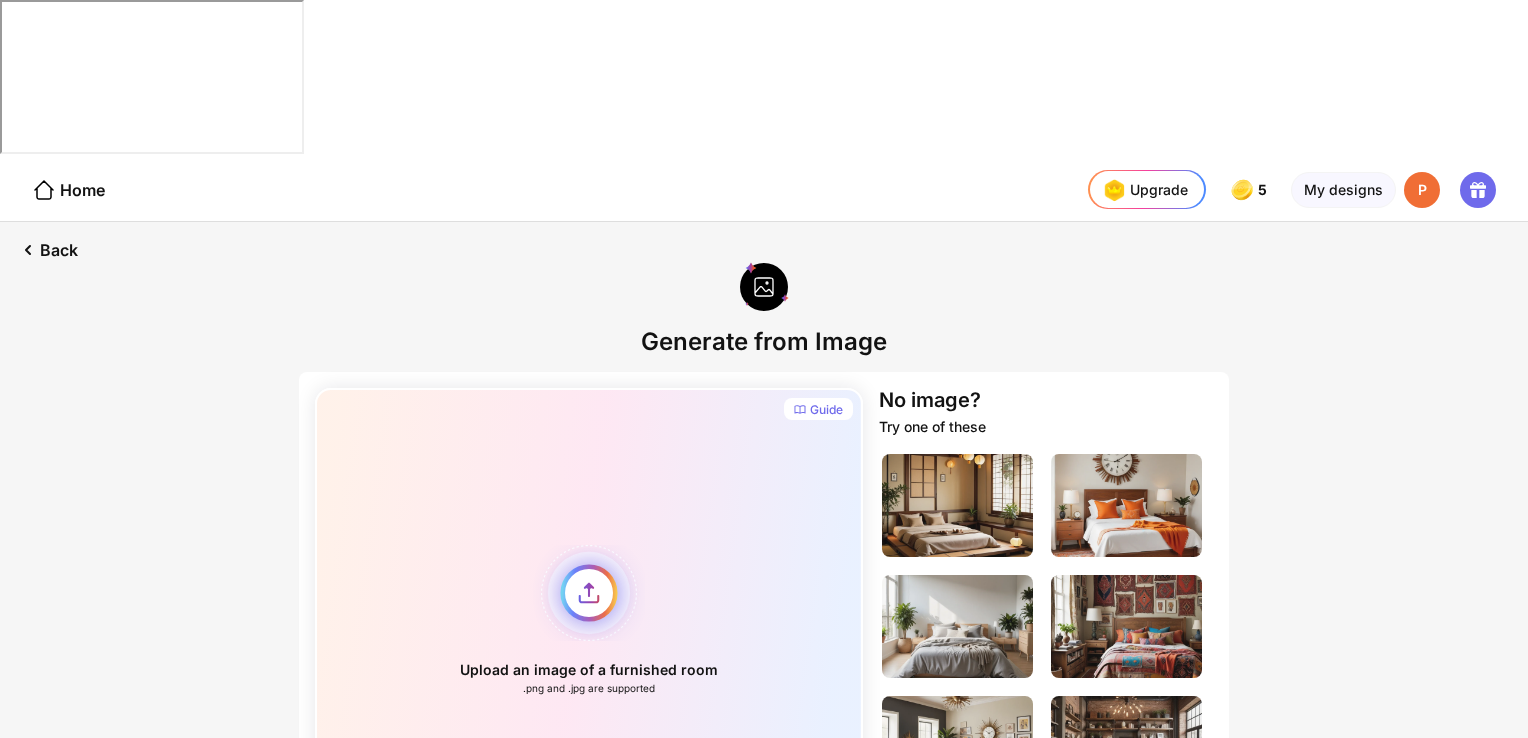 click on "Upload an image of a furnished room .png and .jpg are supported" at bounding box center [589, 620] 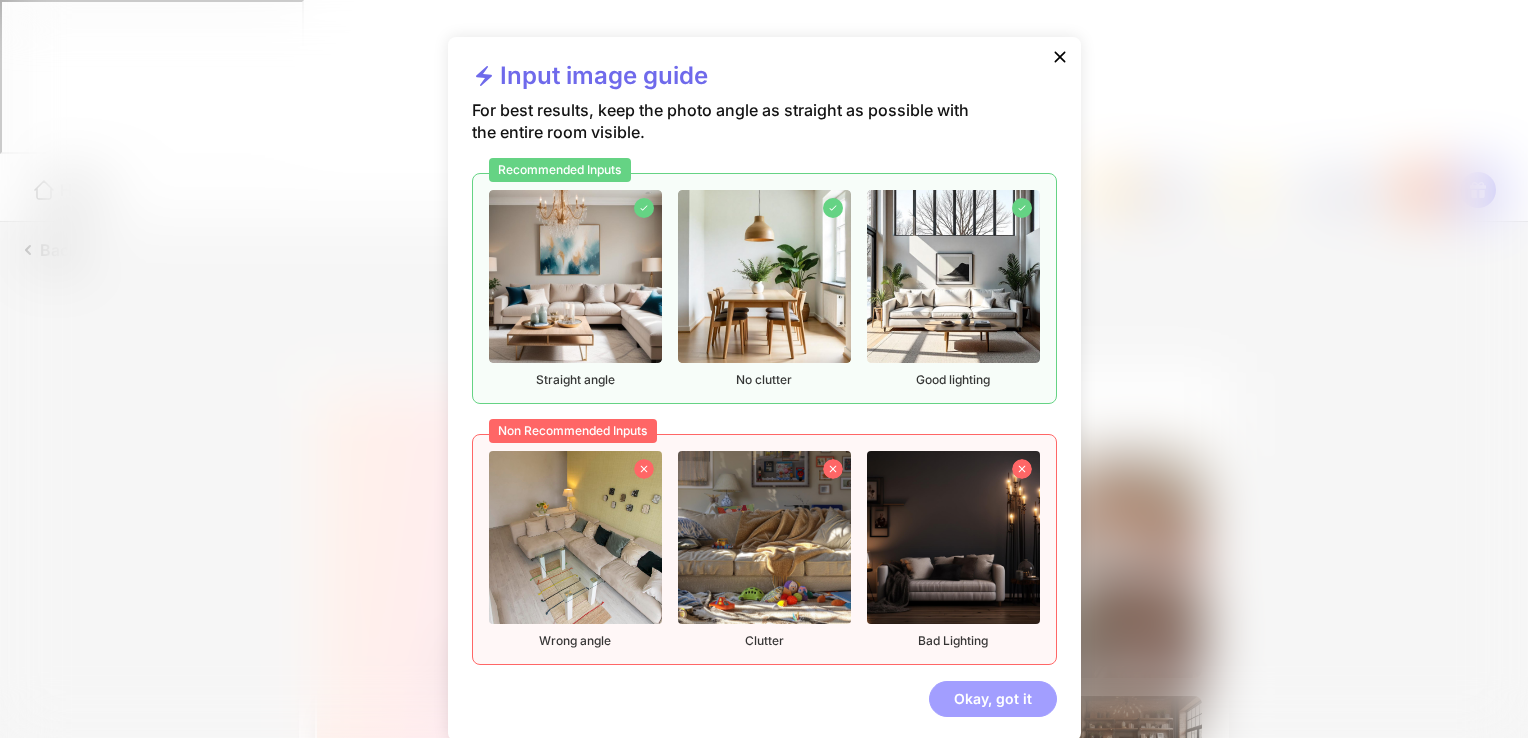 click on "Okay, got it" at bounding box center (993, 699) 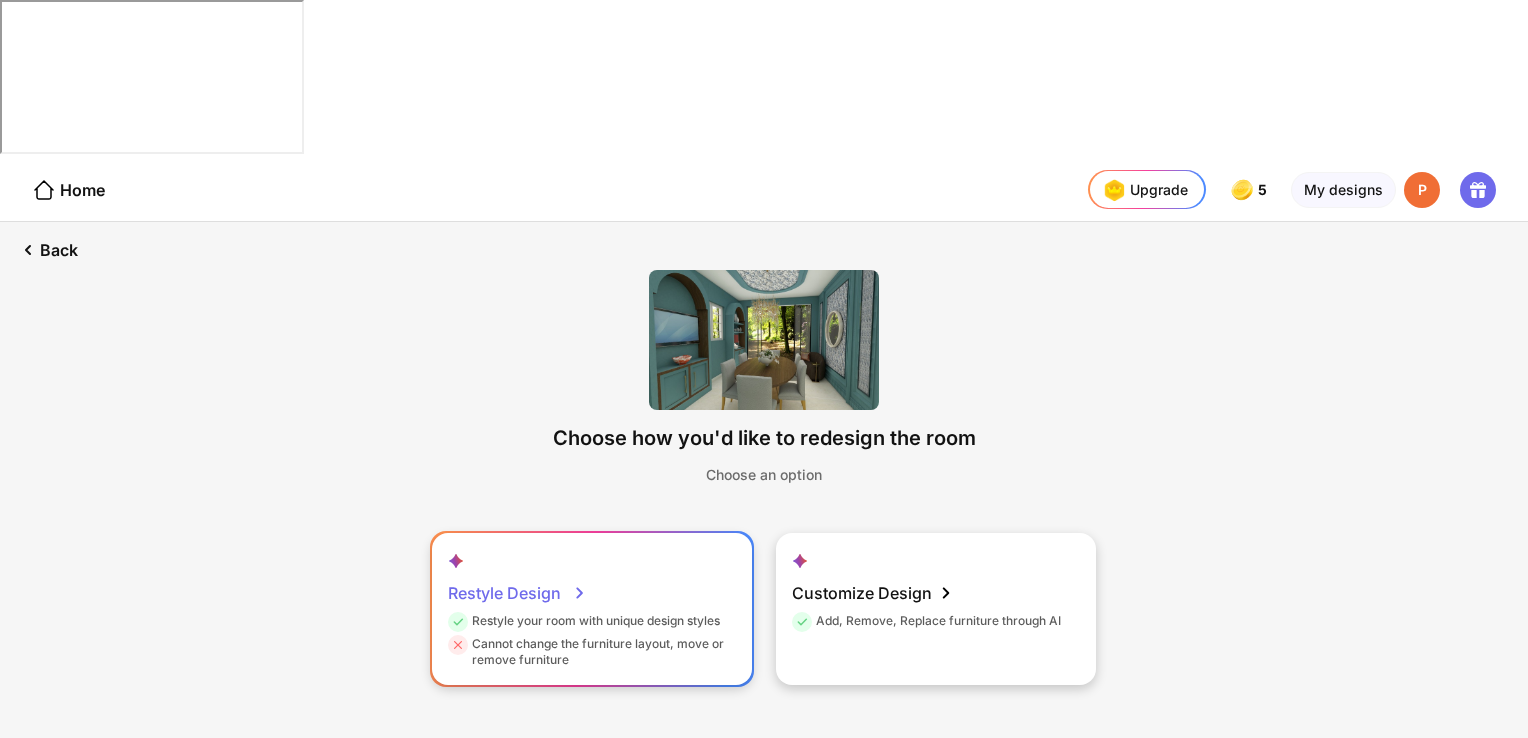 click on "Cannot change the furniture layout, move or remove furniture" at bounding box center [589, 652] 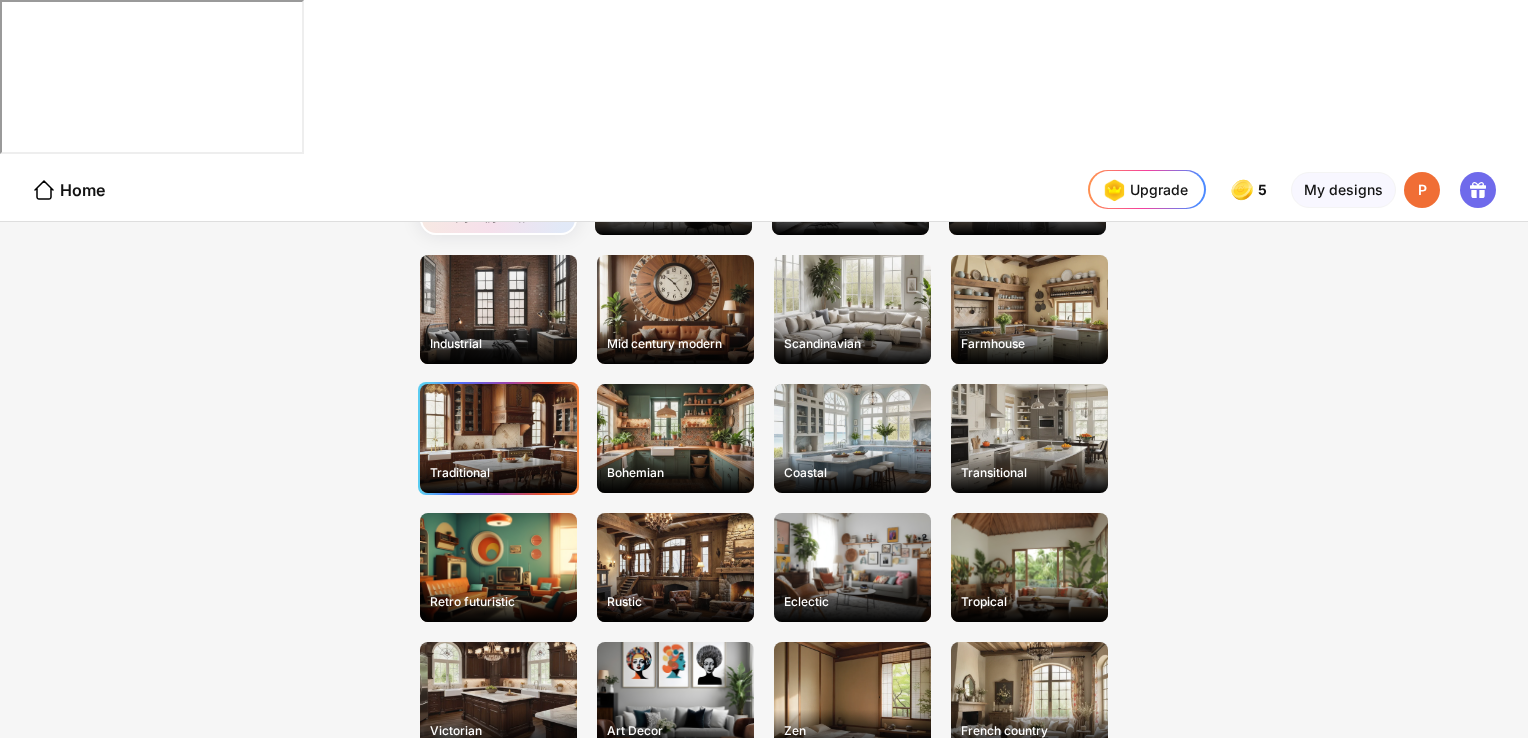 click on "Traditional" at bounding box center [498, 472] 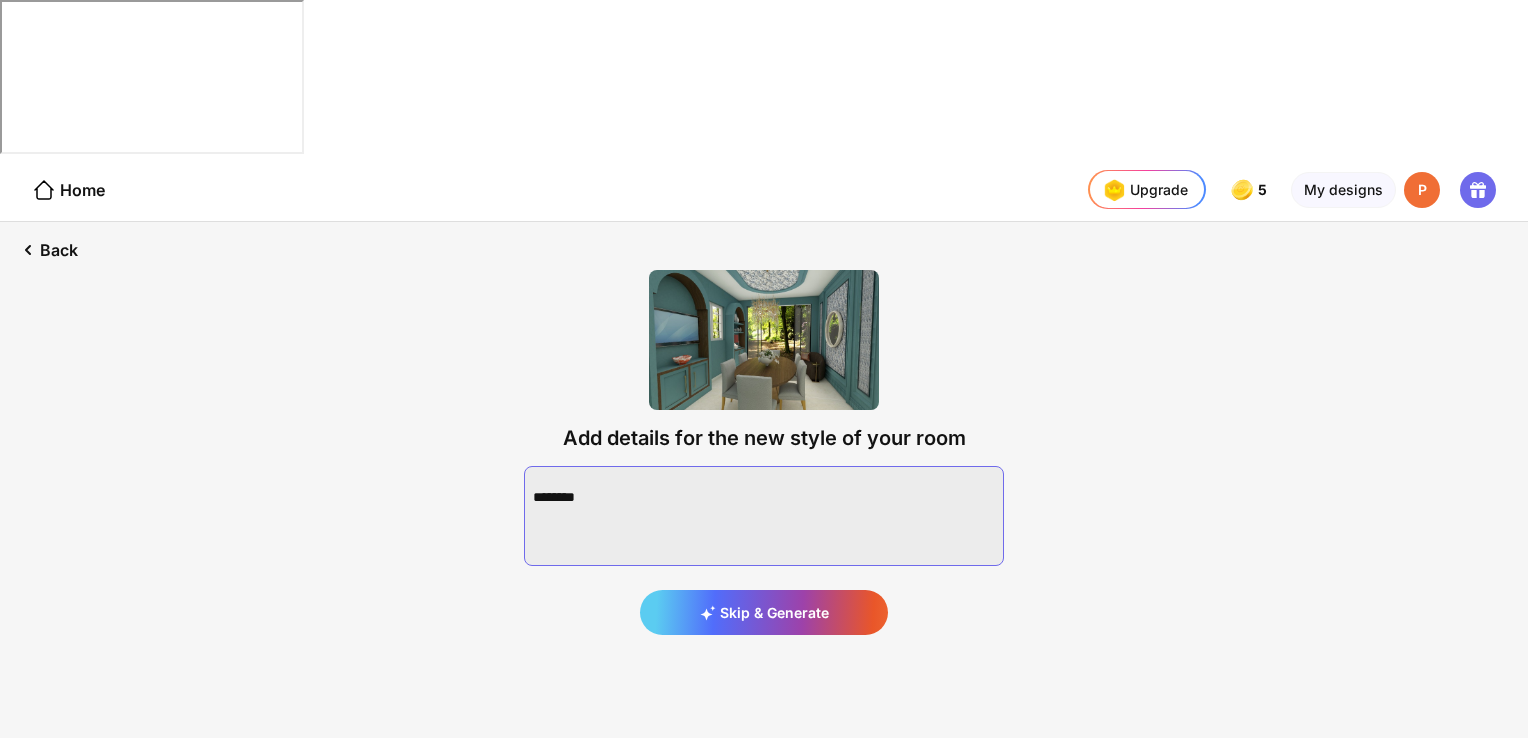 click at bounding box center (764, 516) 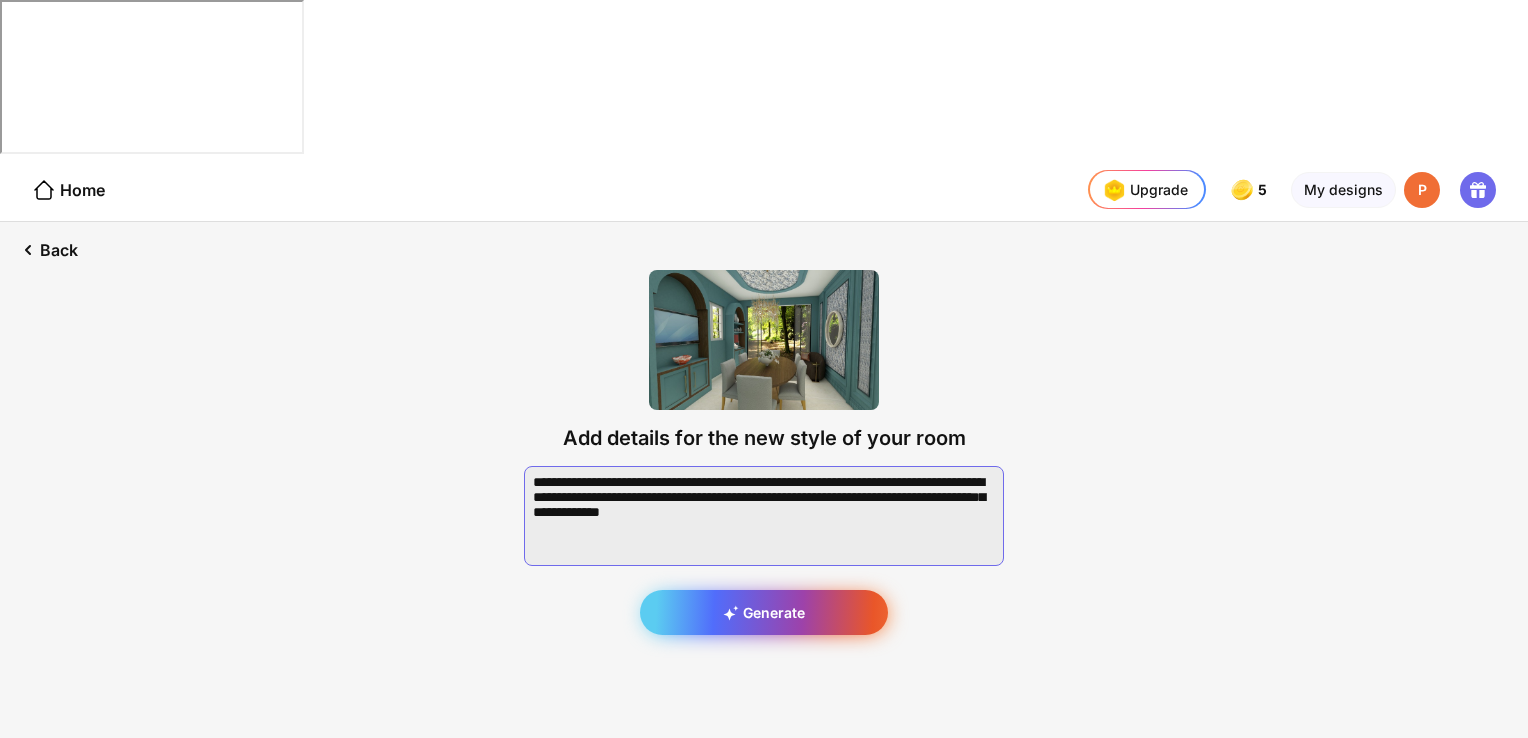 type on "**********" 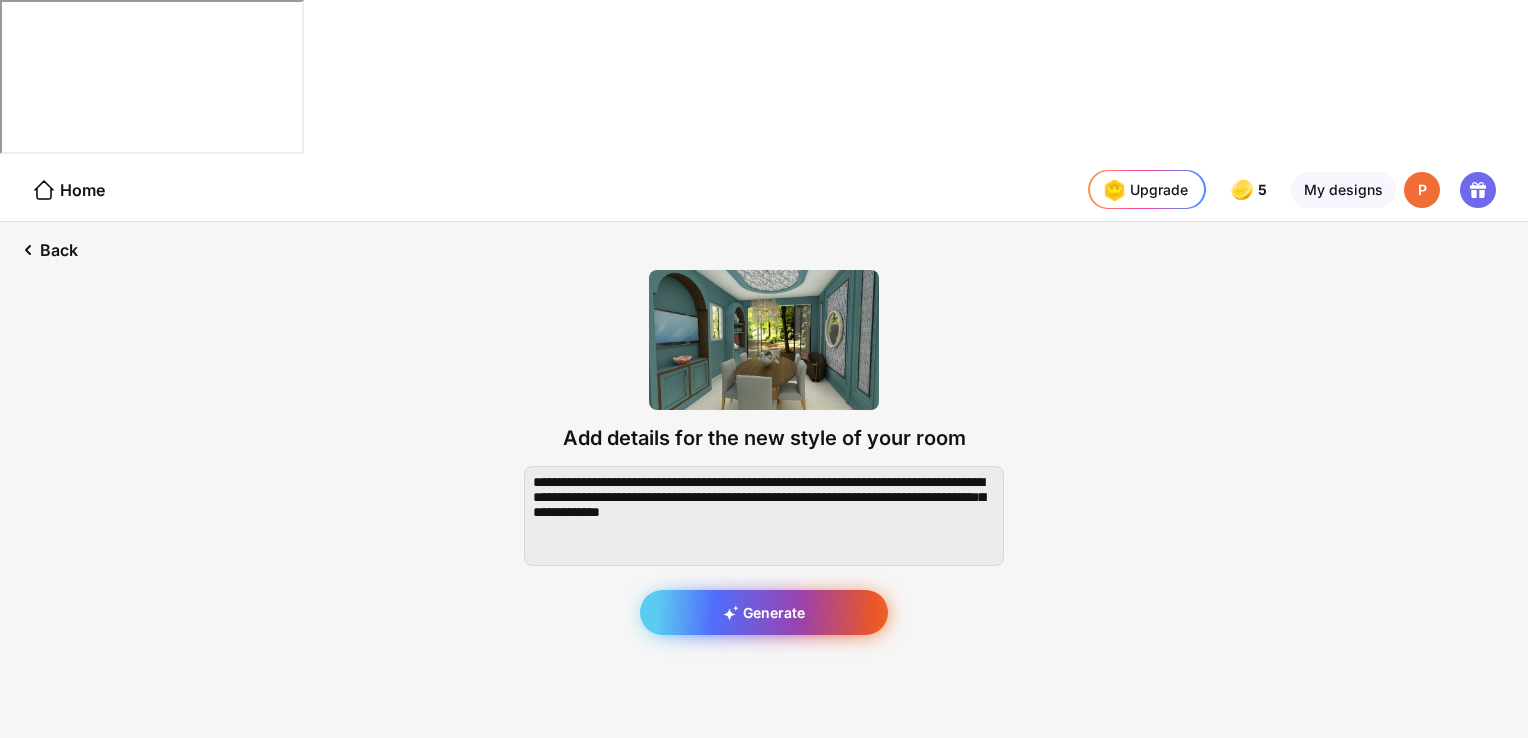 click on "Generate" at bounding box center (764, 612) 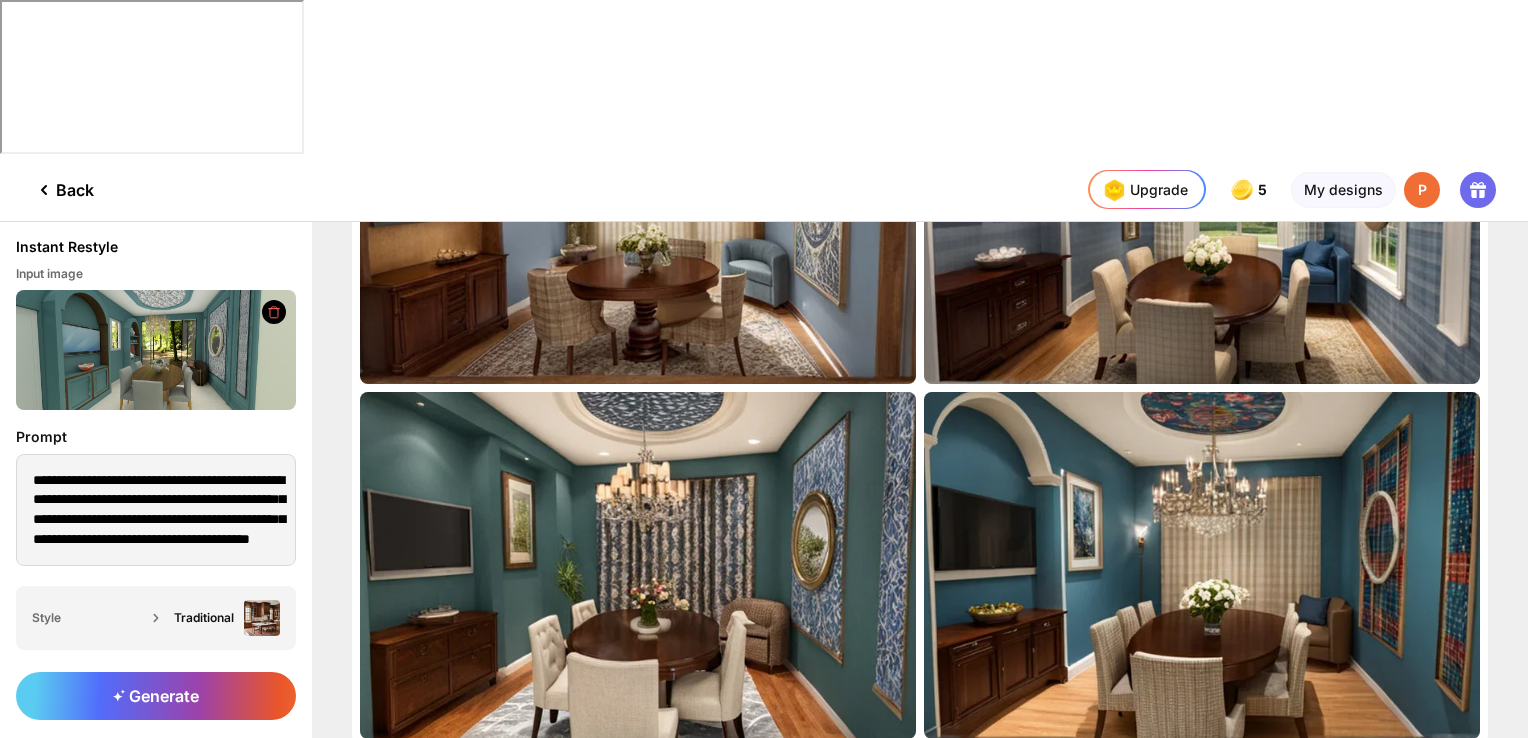 scroll, scrollTop: 0, scrollLeft: 0, axis: both 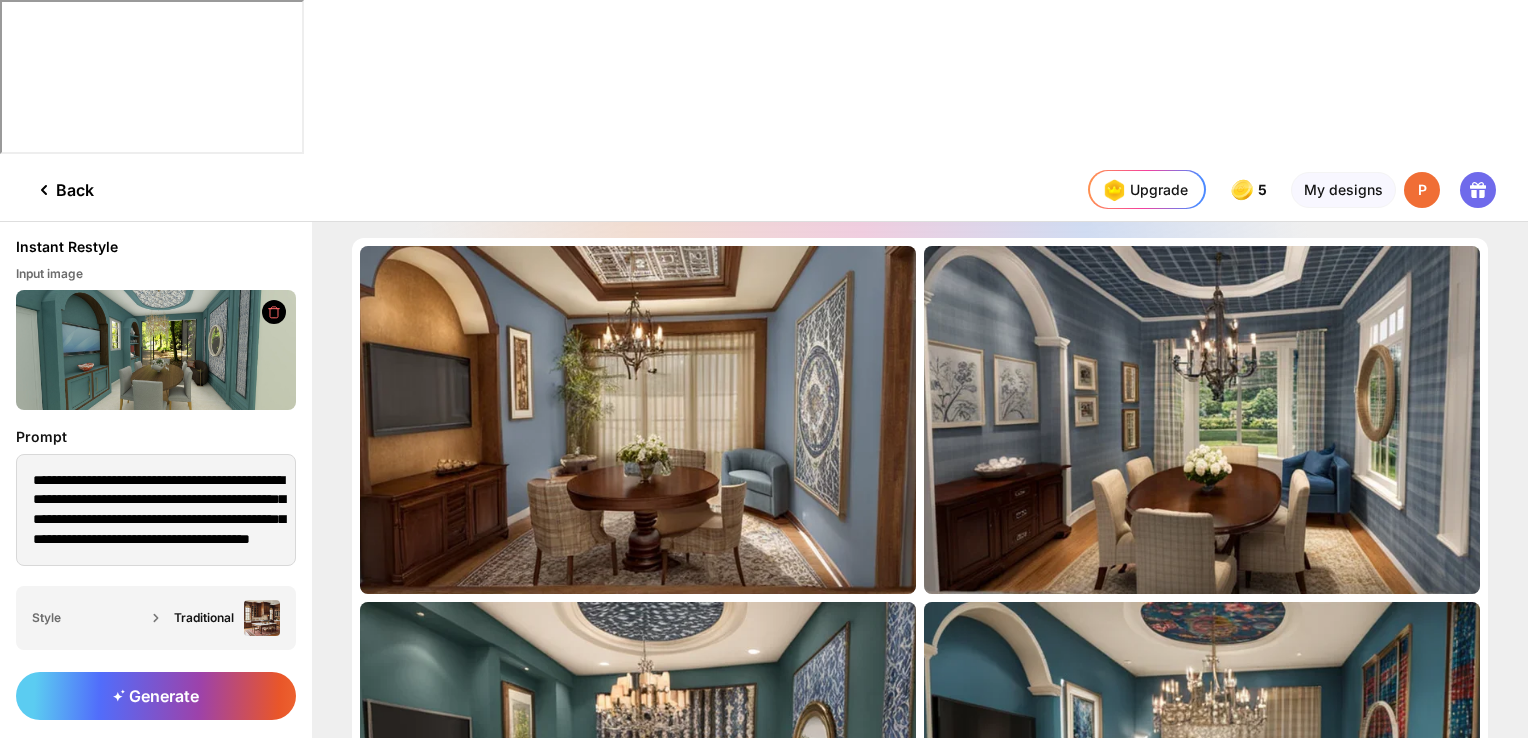 click 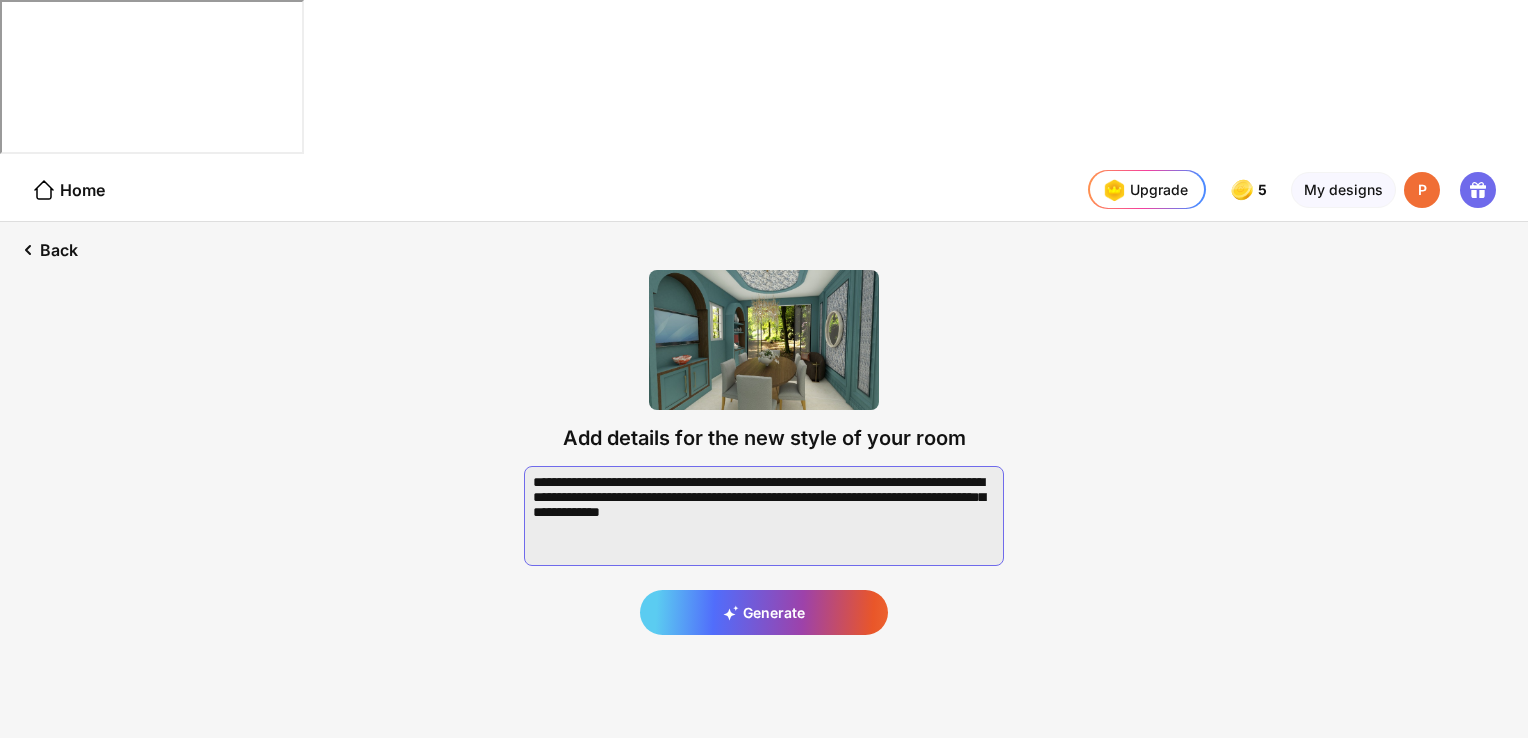 drag, startPoint x: 897, startPoint y: 378, endPoint x: 476, endPoint y: 298, distance: 428.53354 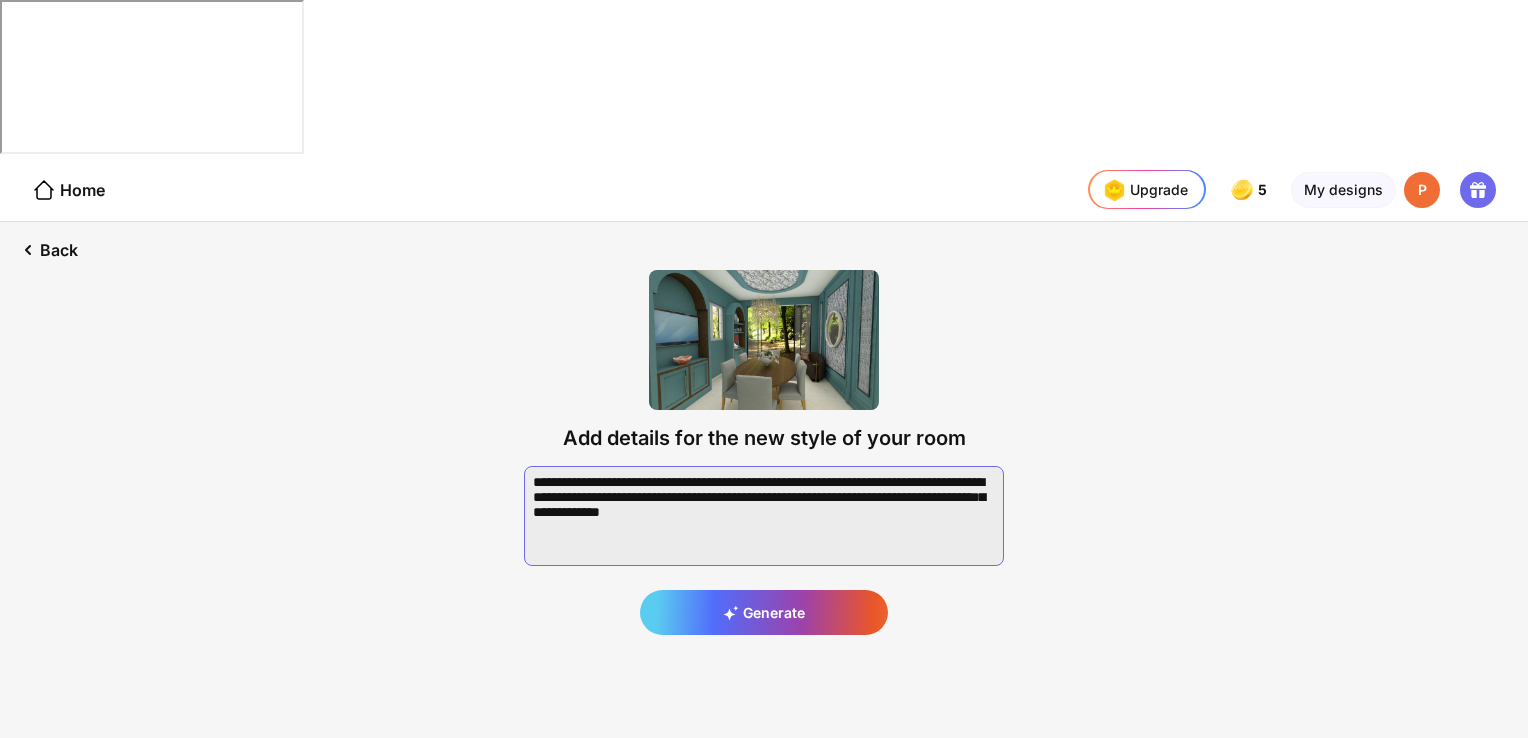 click on "Back Add details for the new style of your room
Generate" at bounding box center [764, 559] 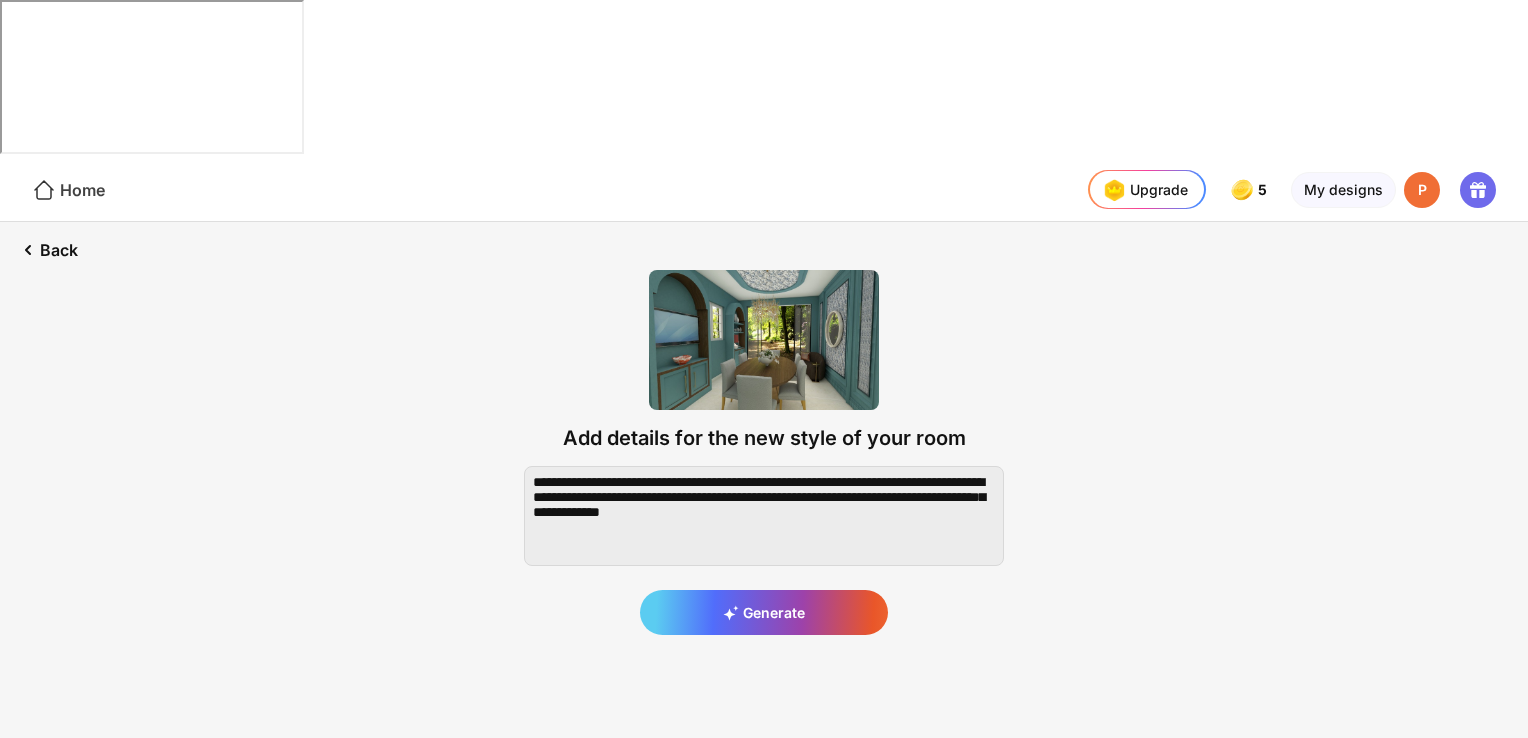 click on "Home" 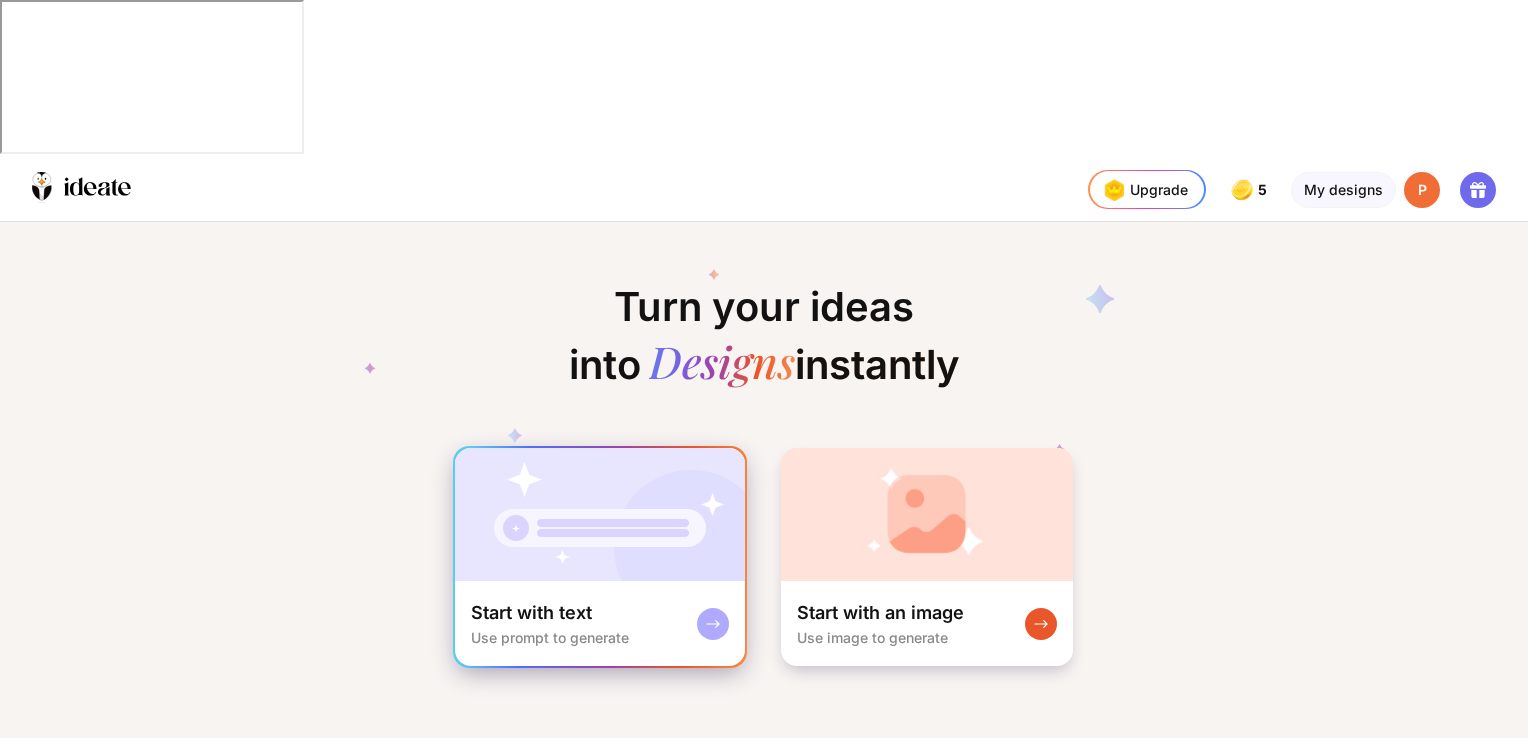 scroll, scrollTop: 0, scrollLeft: 9, axis: horizontal 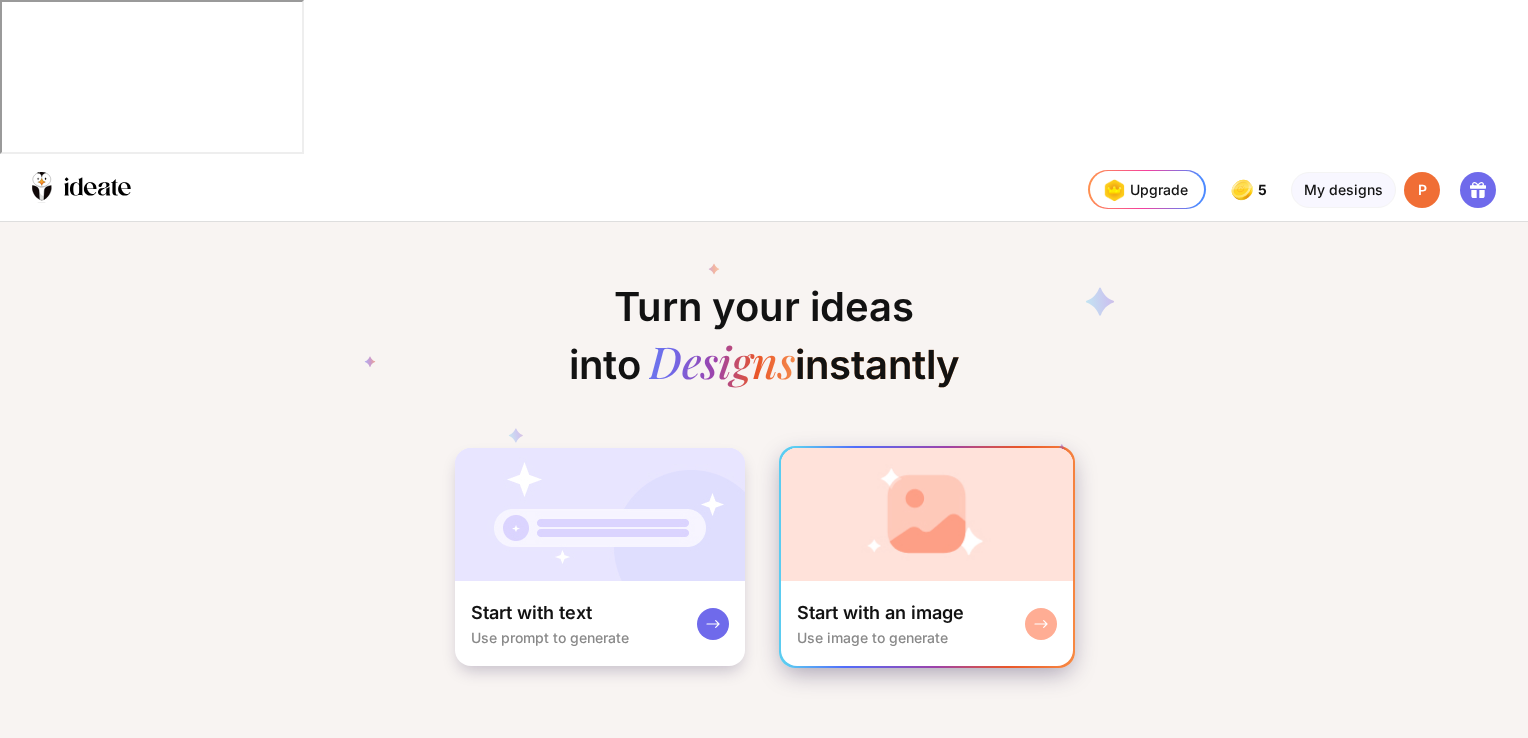 click at bounding box center [927, 514] 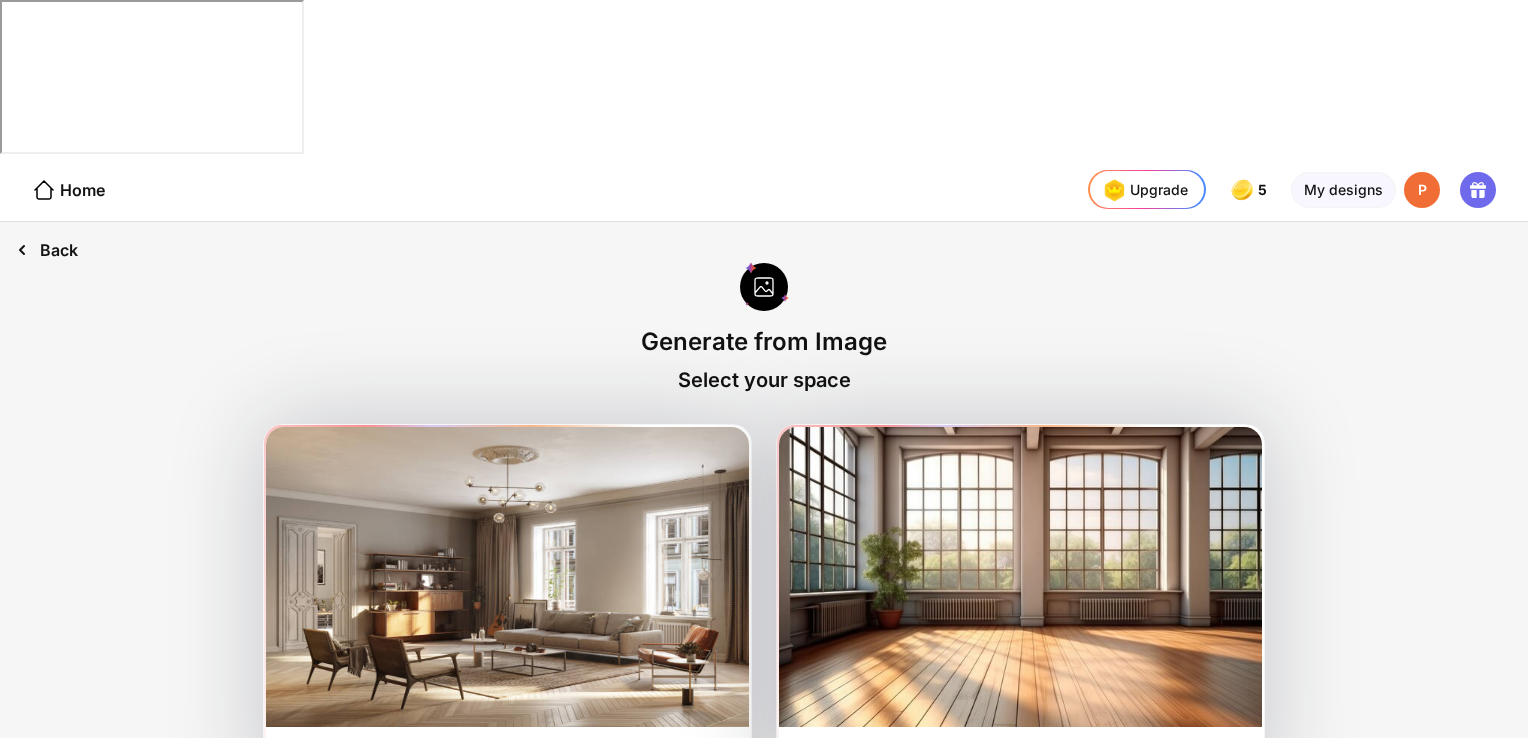 click on "Back" at bounding box center (47, 250) 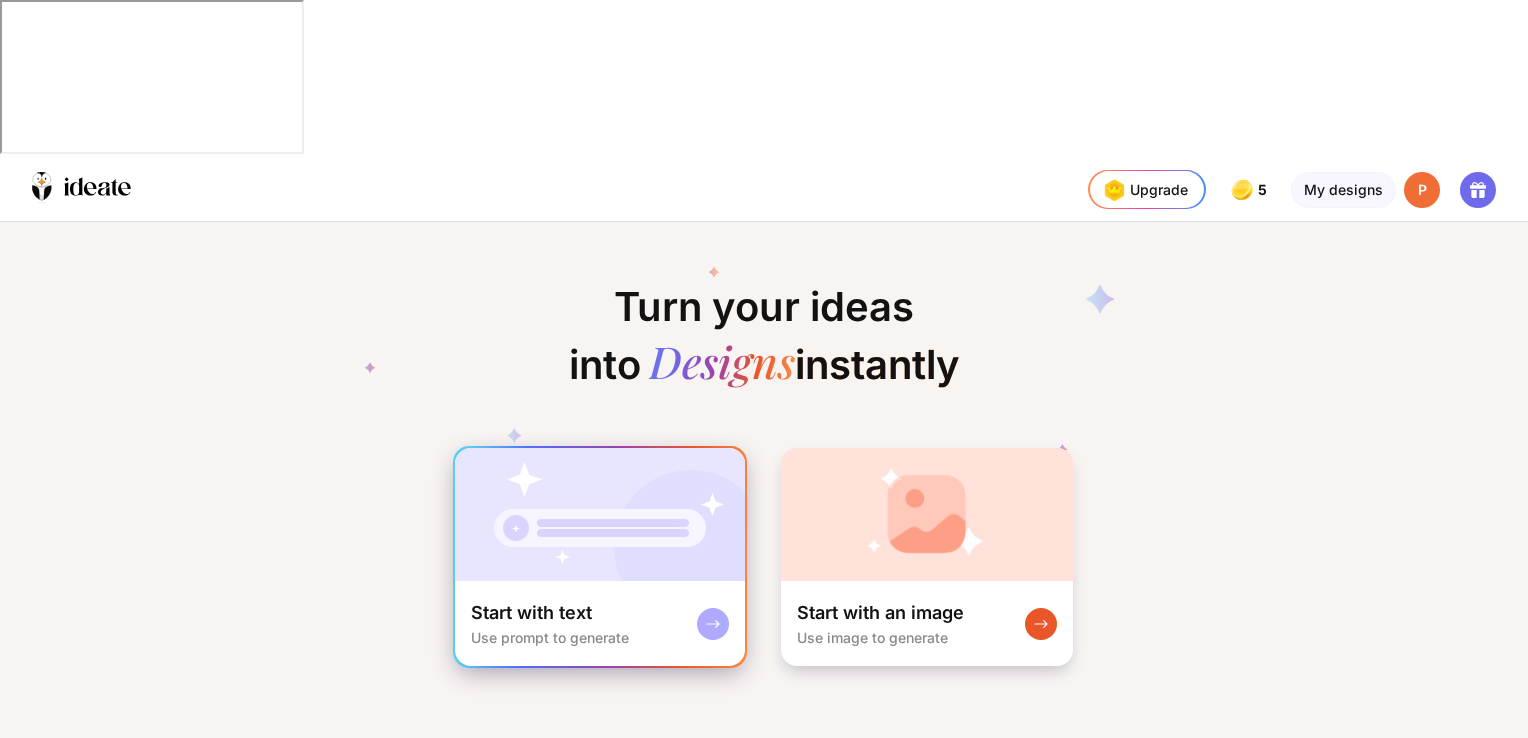 click on "Start with text Use prompt to generate" at bounding box center [550, 623] 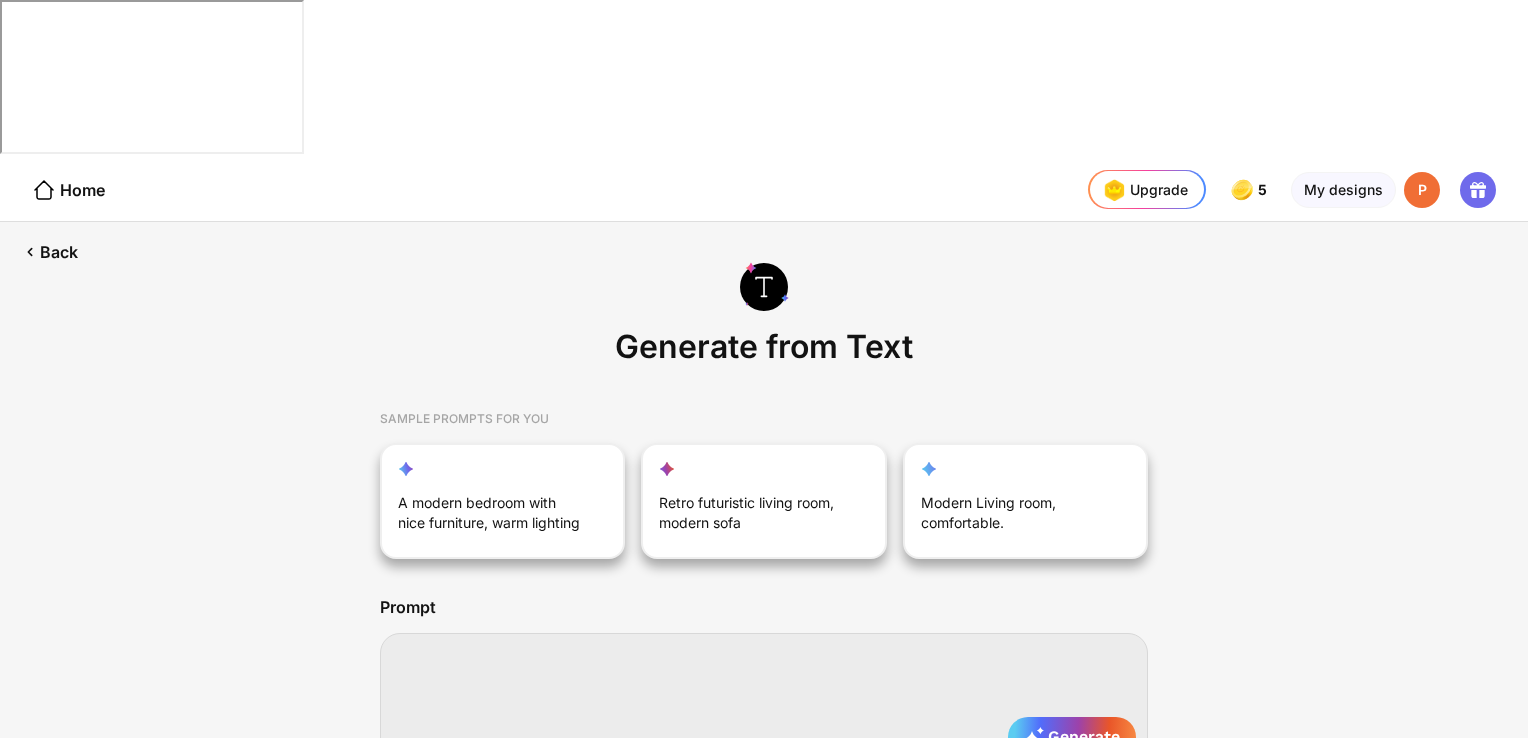 click at bounding box center [764, 699] 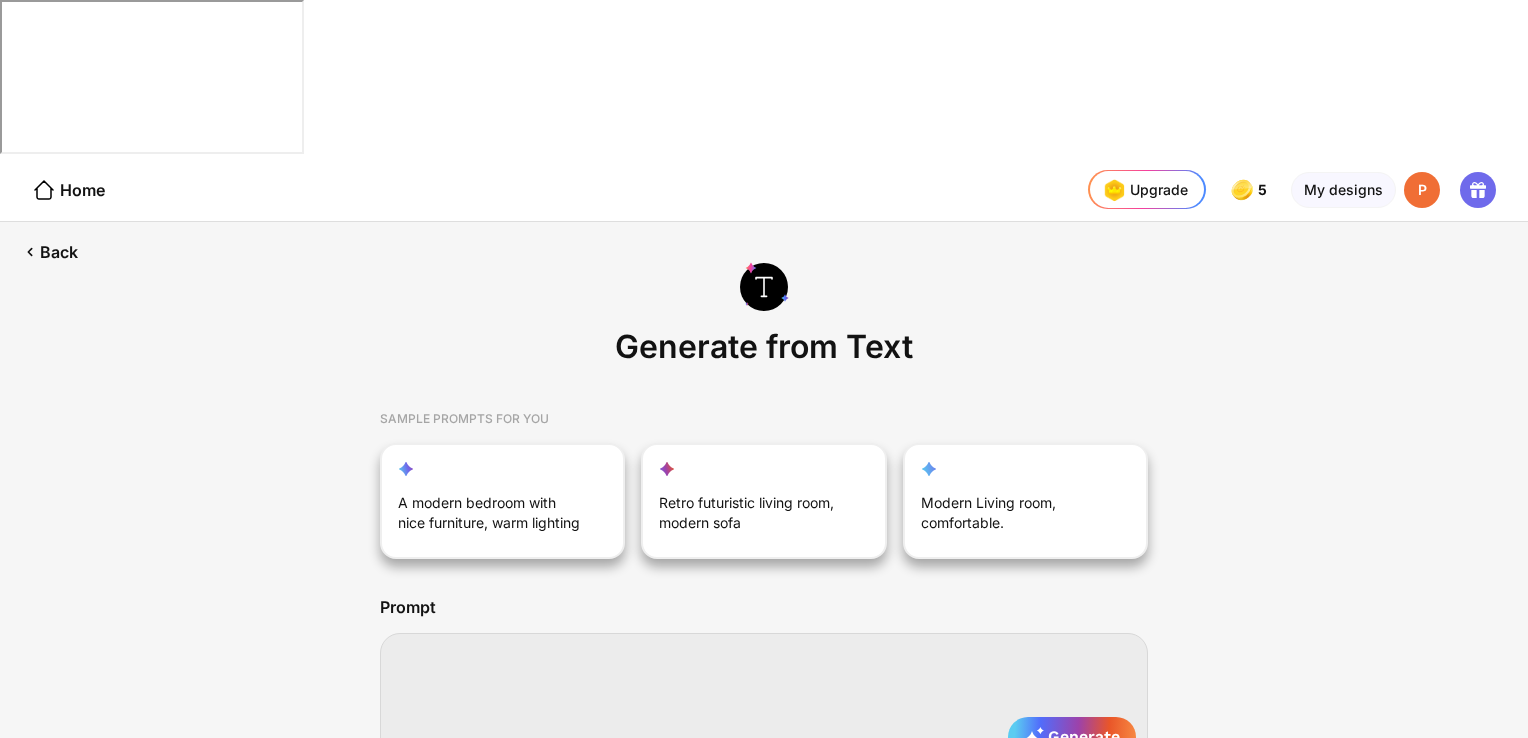 paste on "**********" 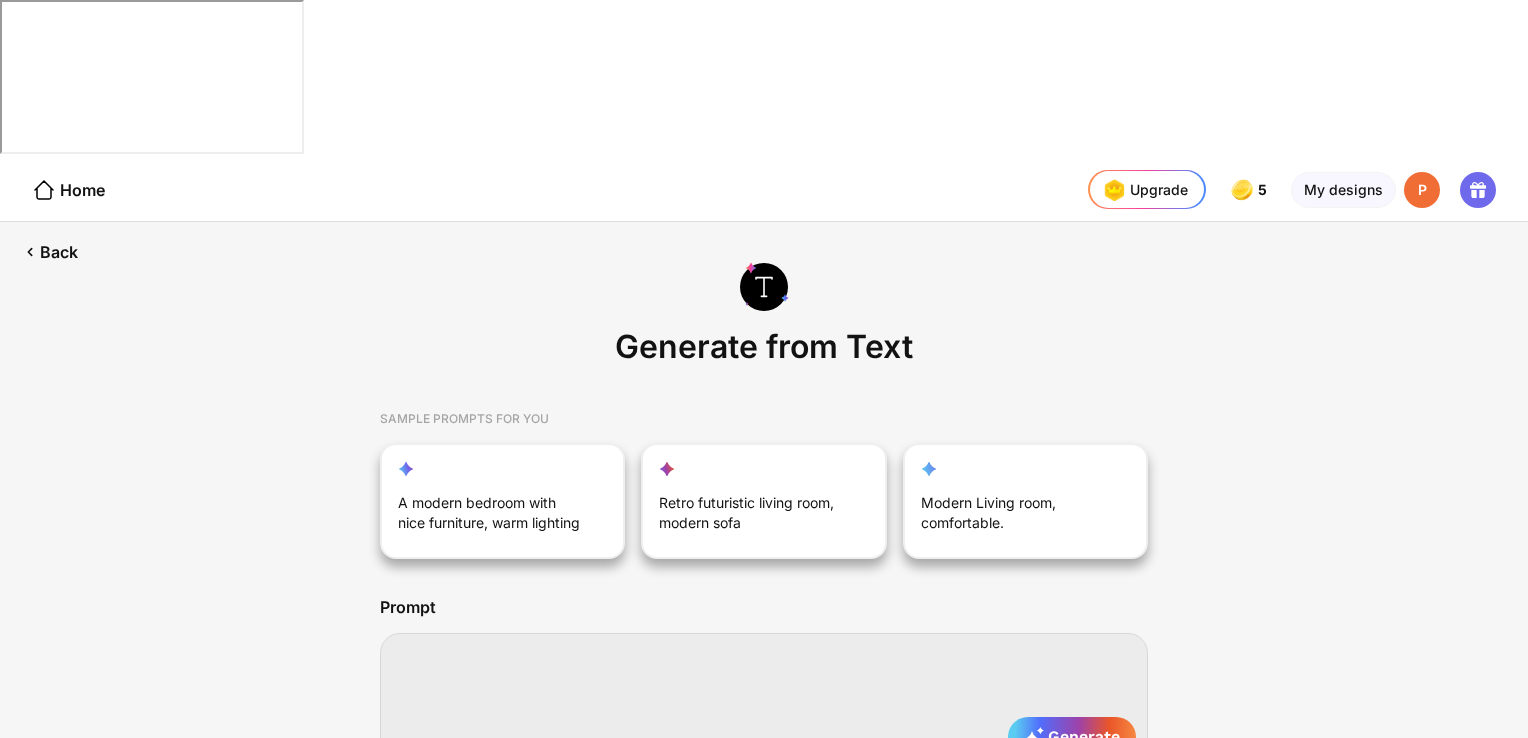 type on "**********" 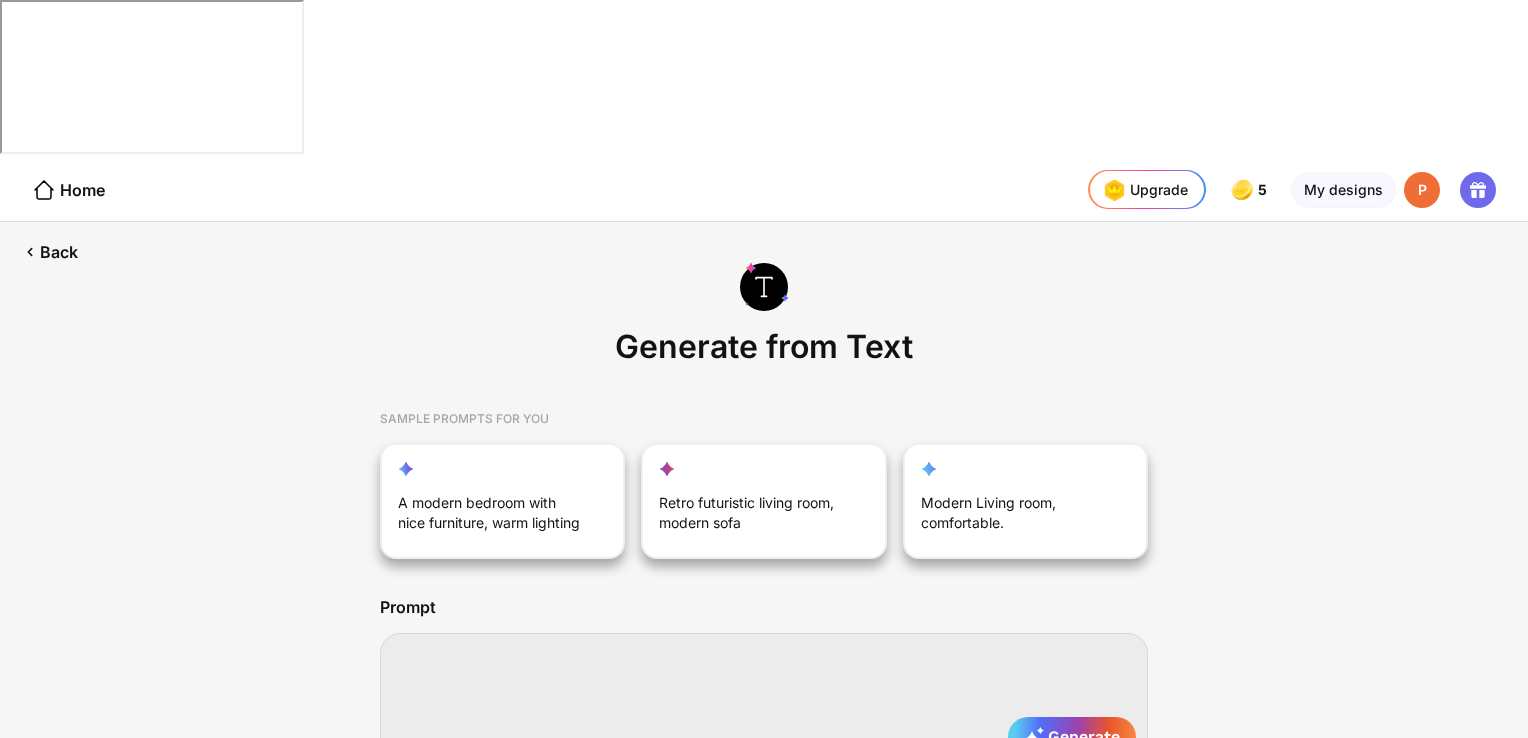 type on "**********" 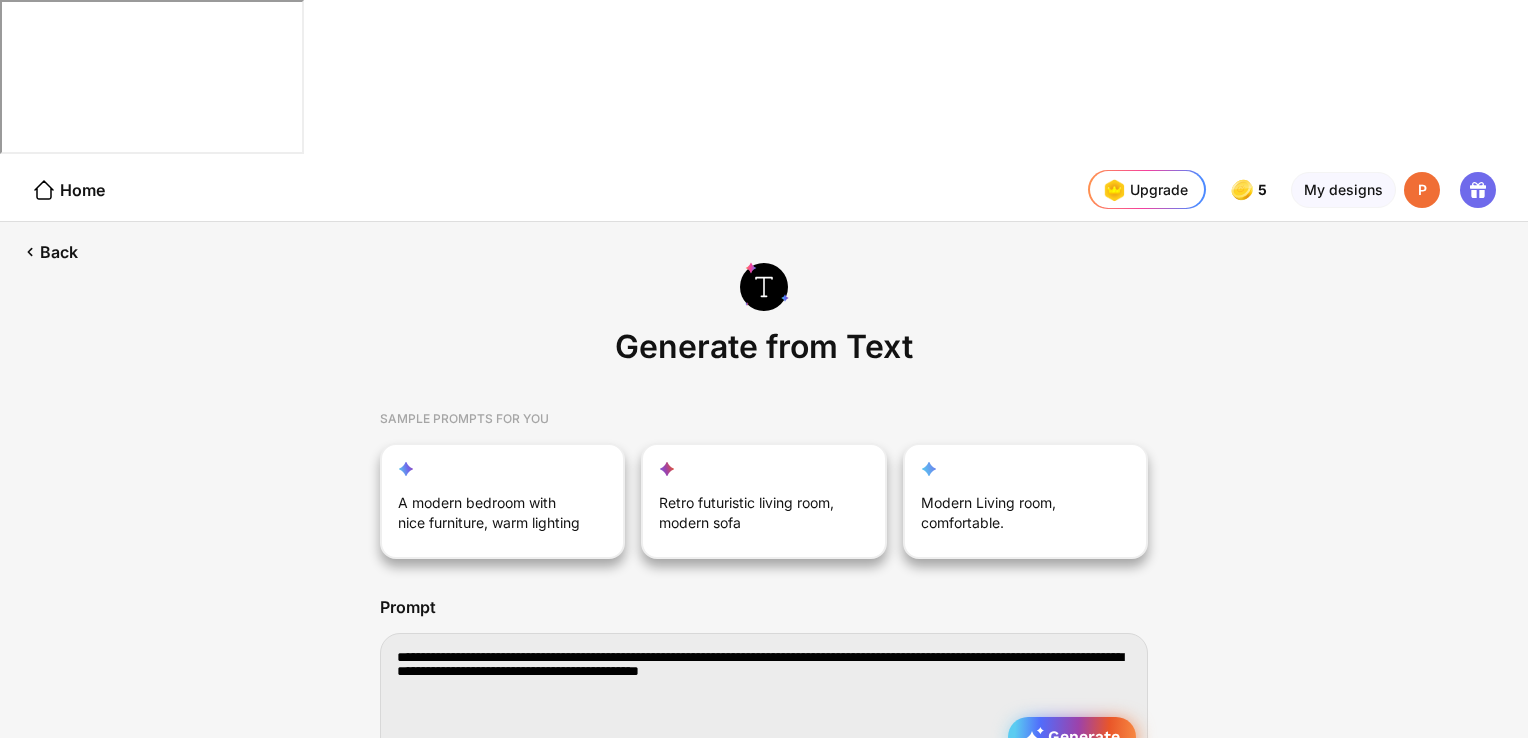 type on "**********" 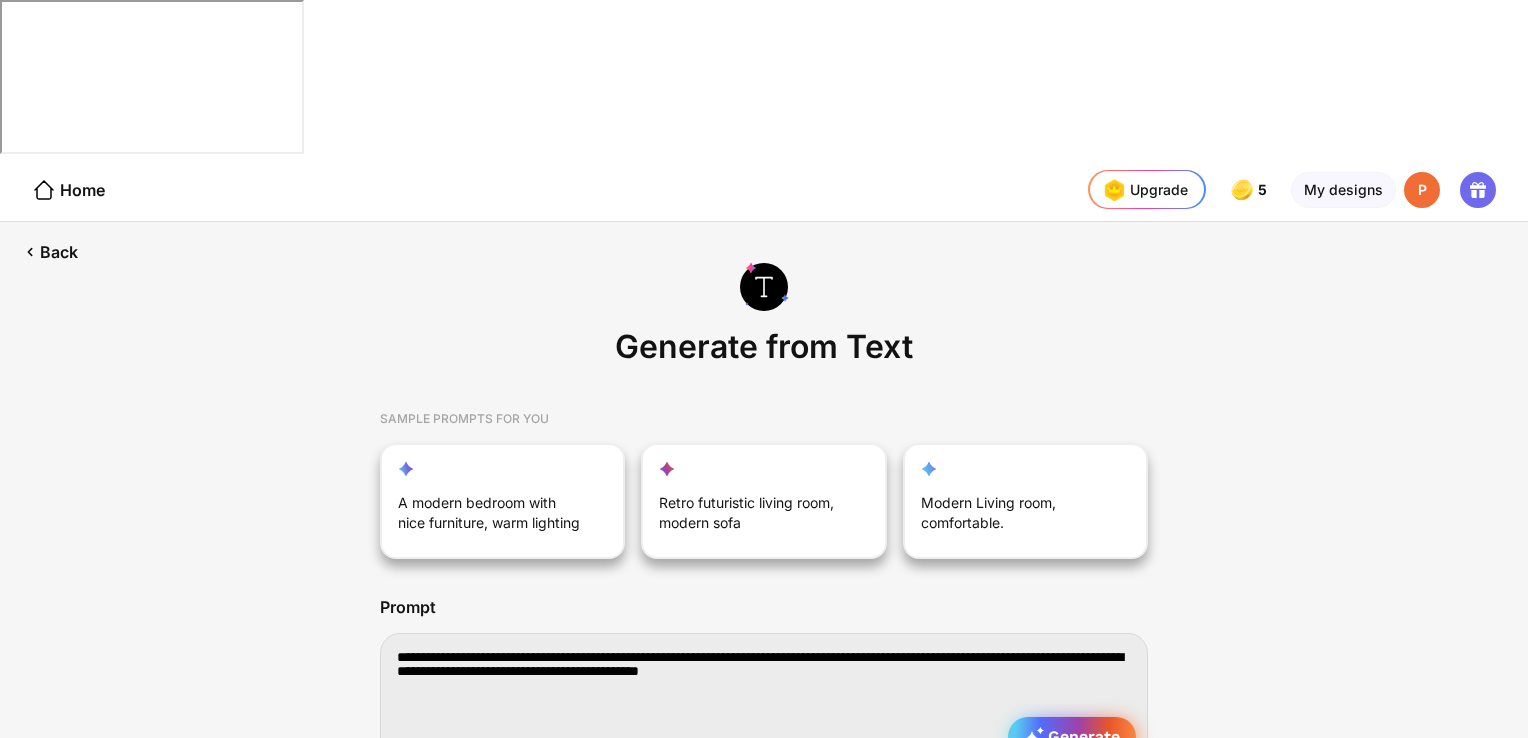 click on "Generate" at bounding box center (1072, 737) 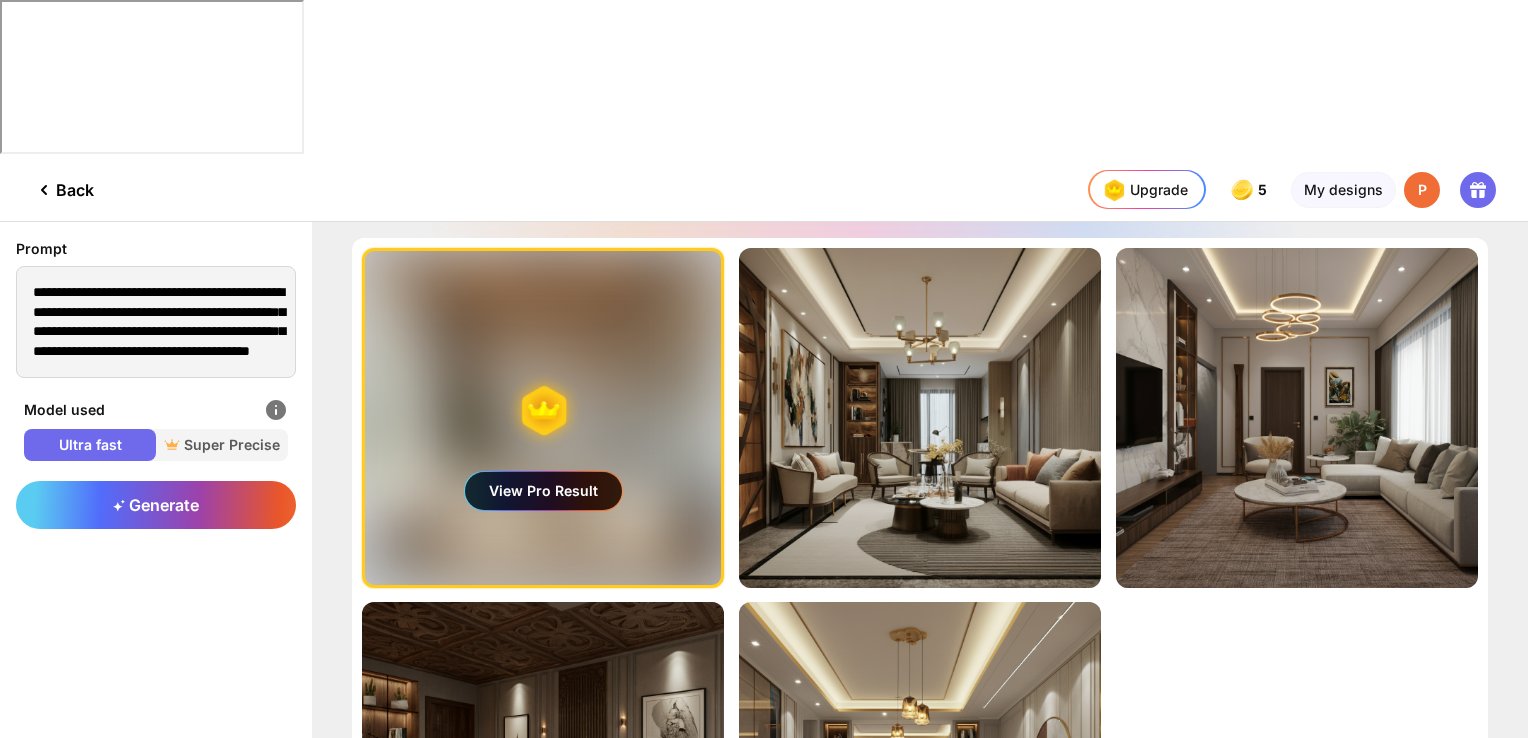 click on "Back" 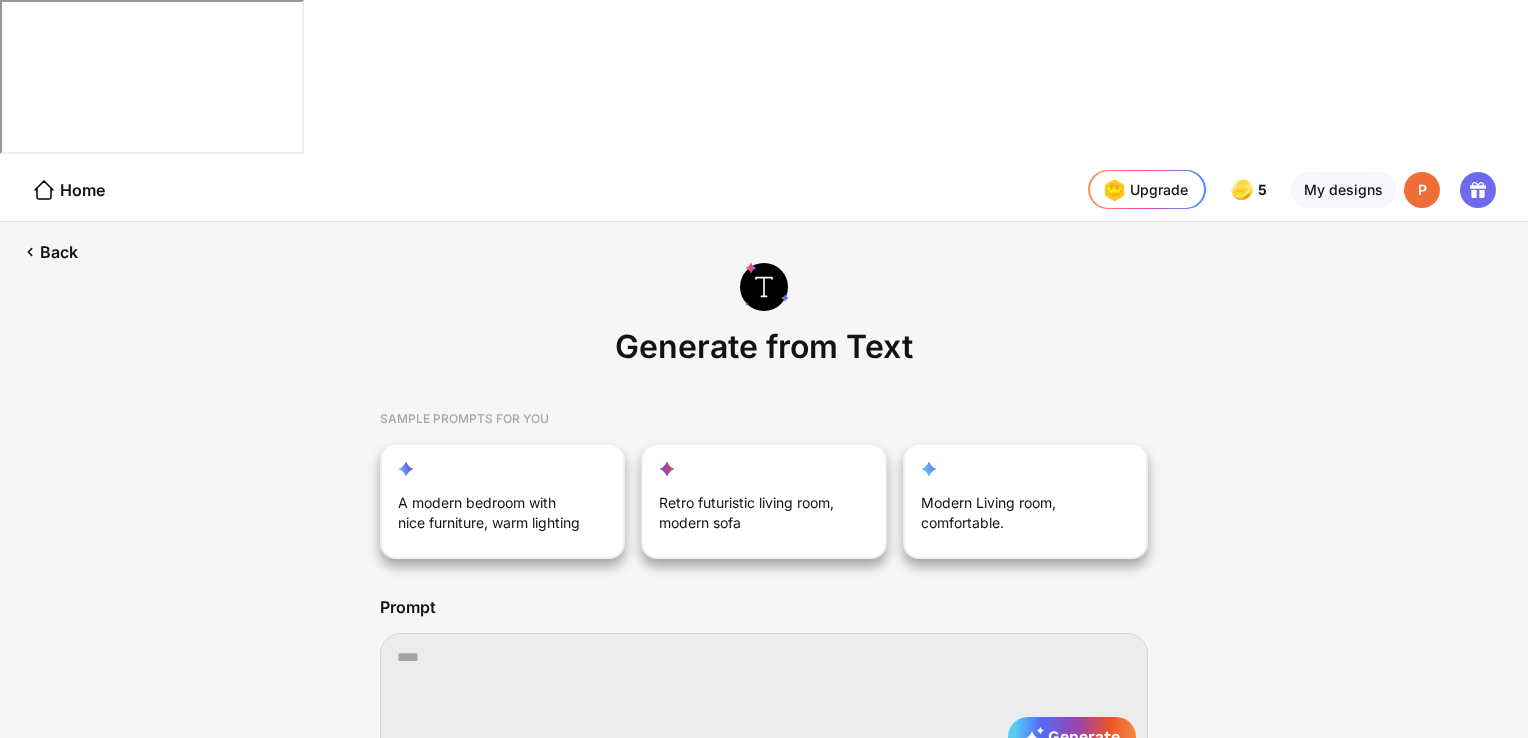 scroll, scrollTop: 0, scrollLeft: 9, axis: horizontal 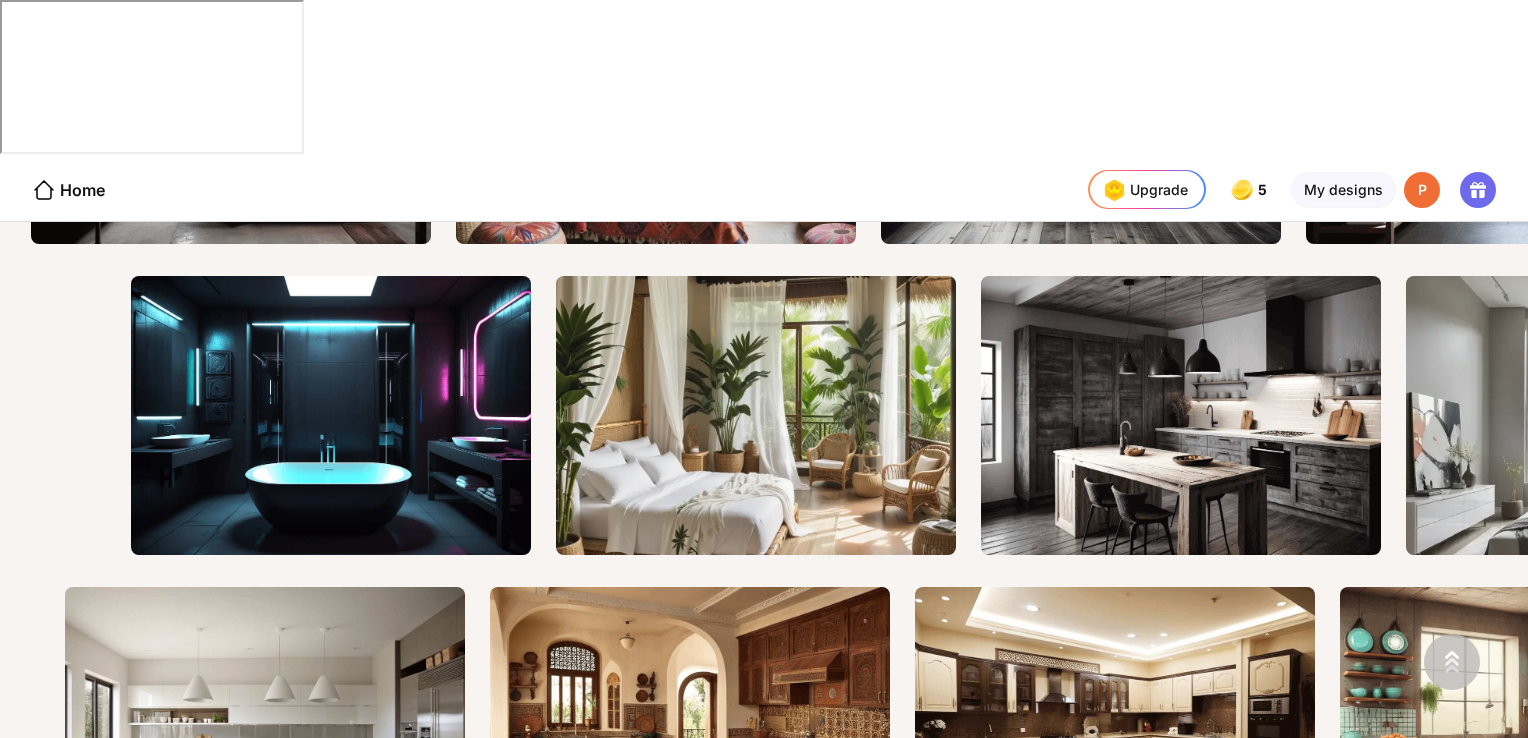 click on "Get Started" at bounding box center (101, 858) 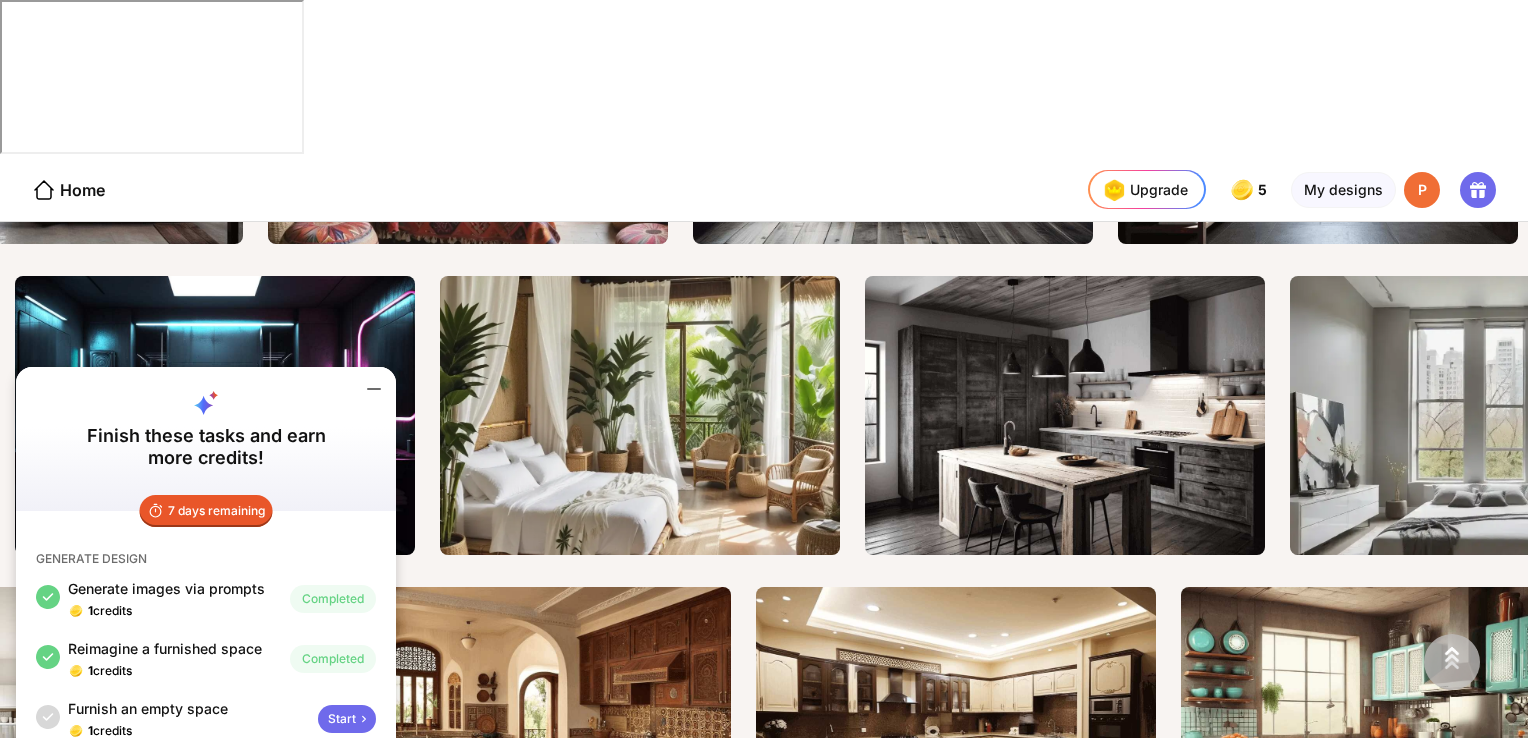 click on "Start" at bounding box center [347, 719] 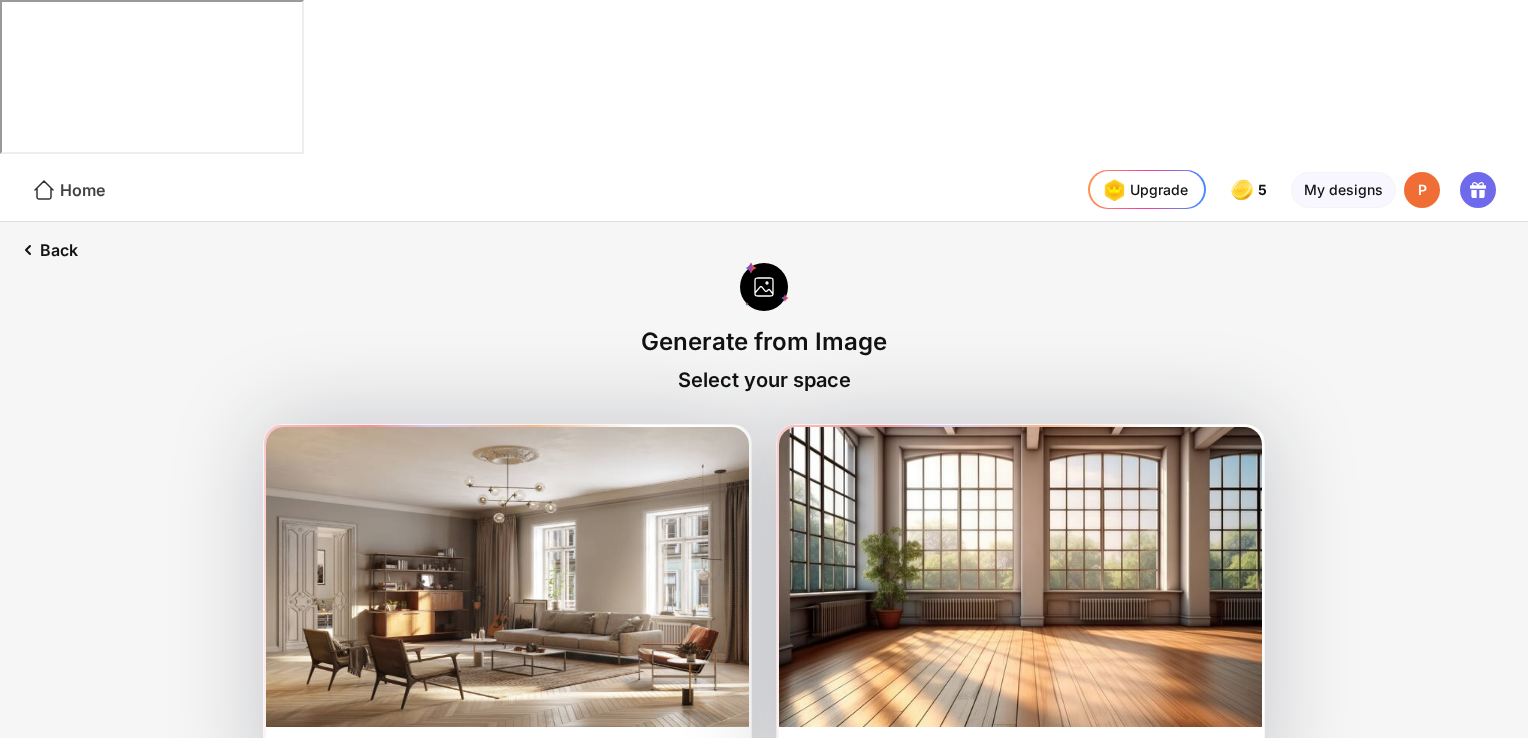 click on "Home" 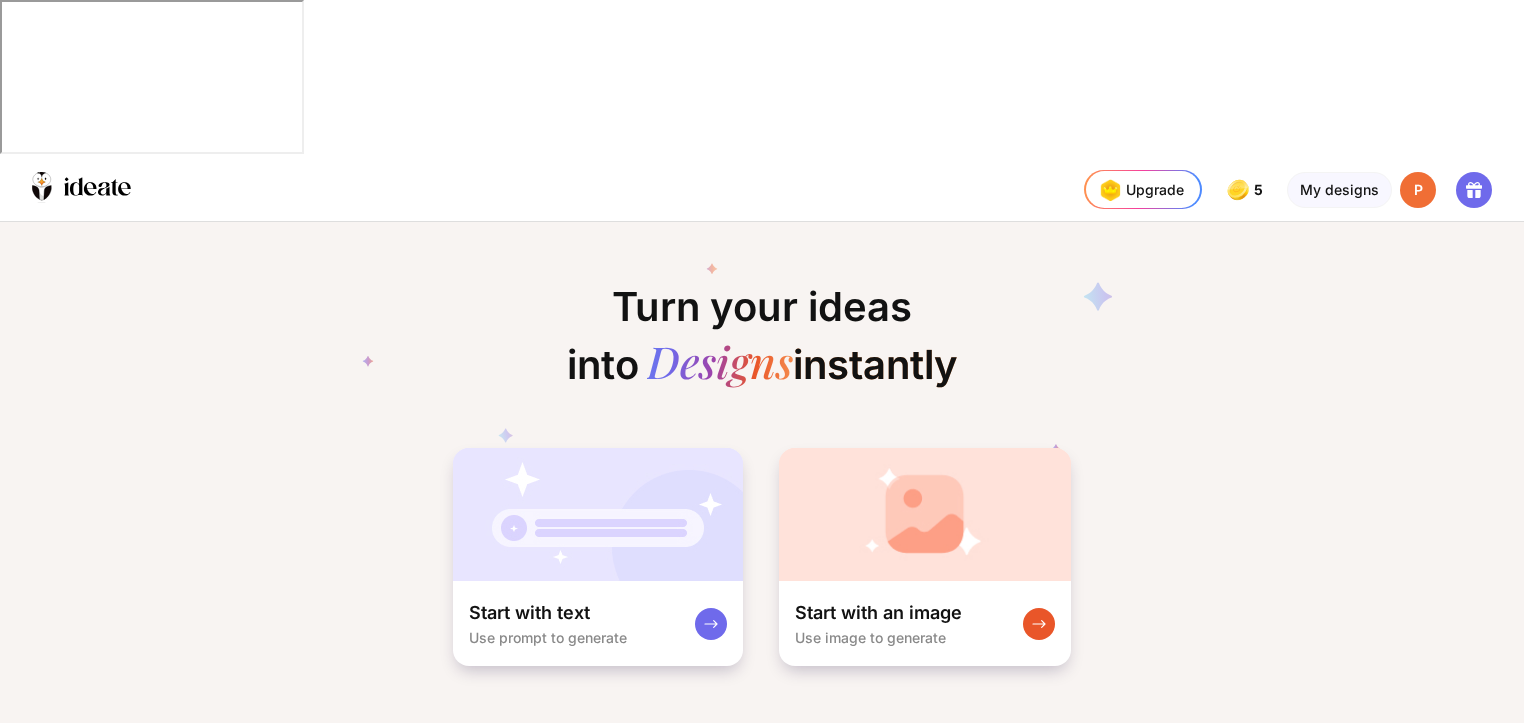 click 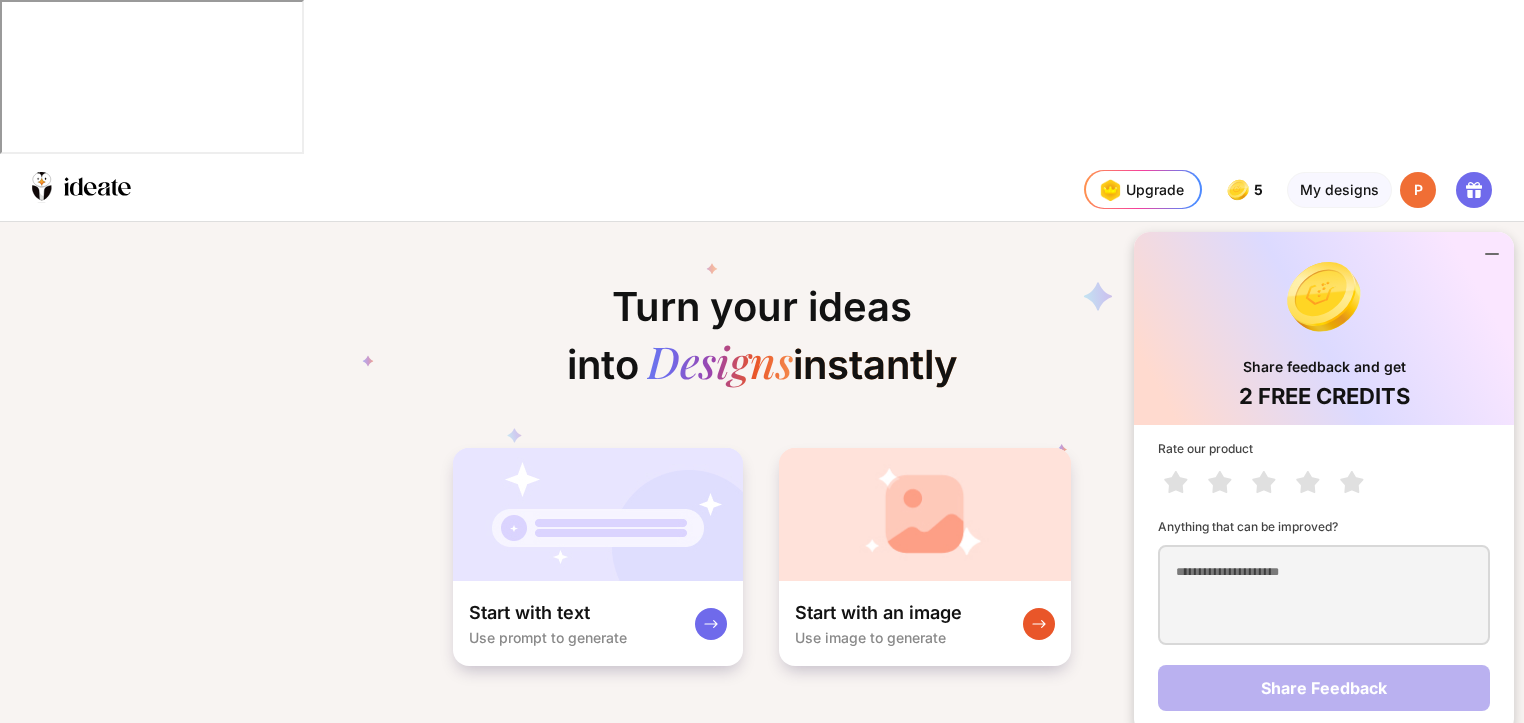 click 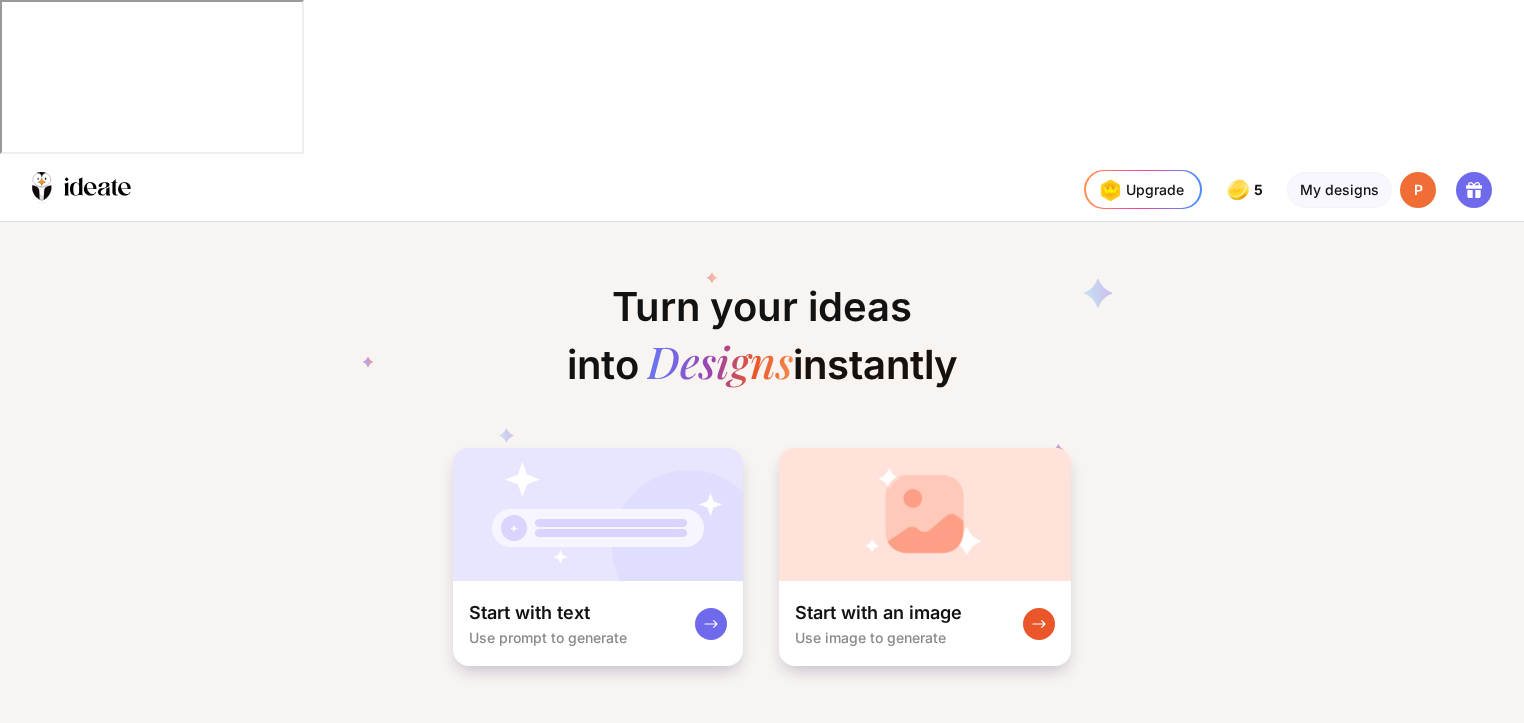 click on "P" at bounding box center (1418, 190) 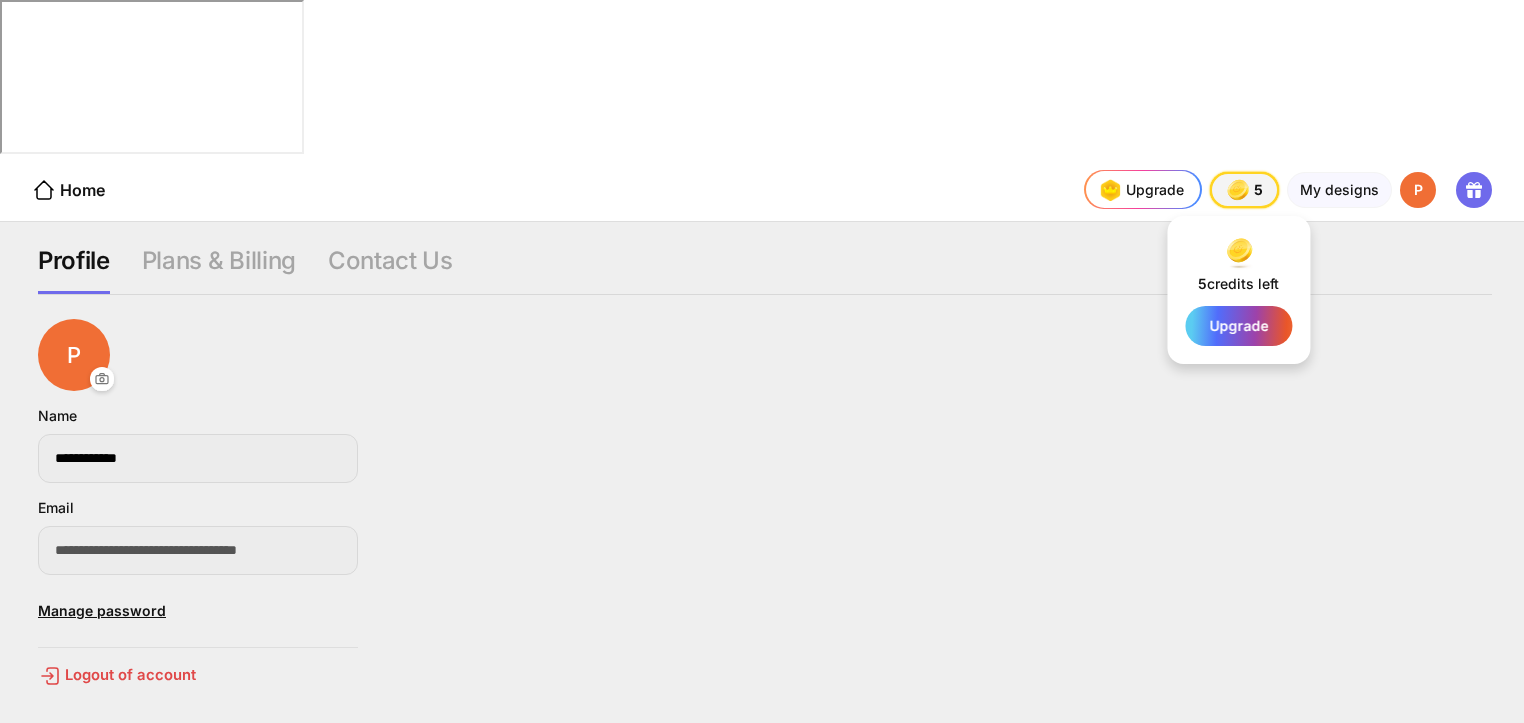 click at bounding box center (1238, 190) 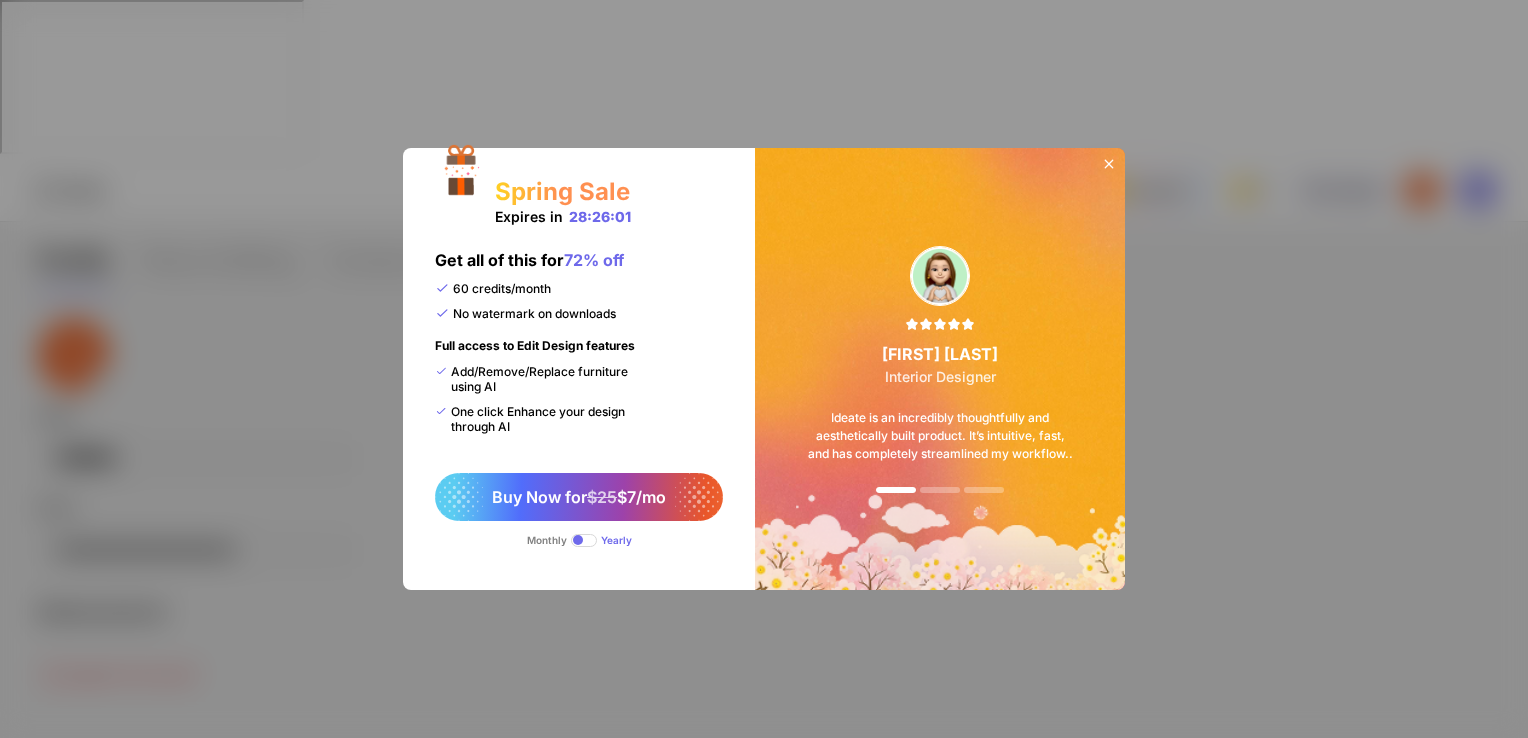 click at bounding box center [584, 540] 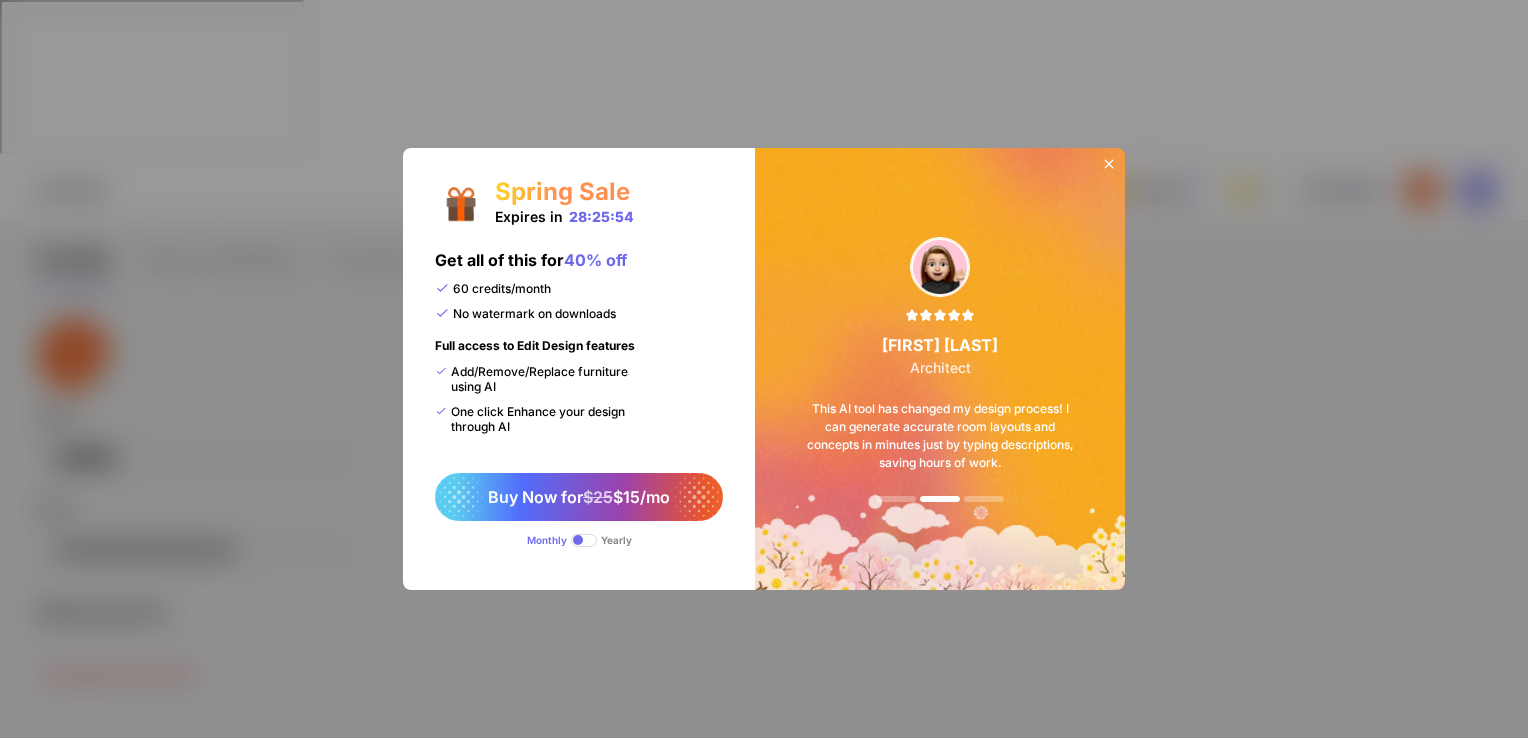 click 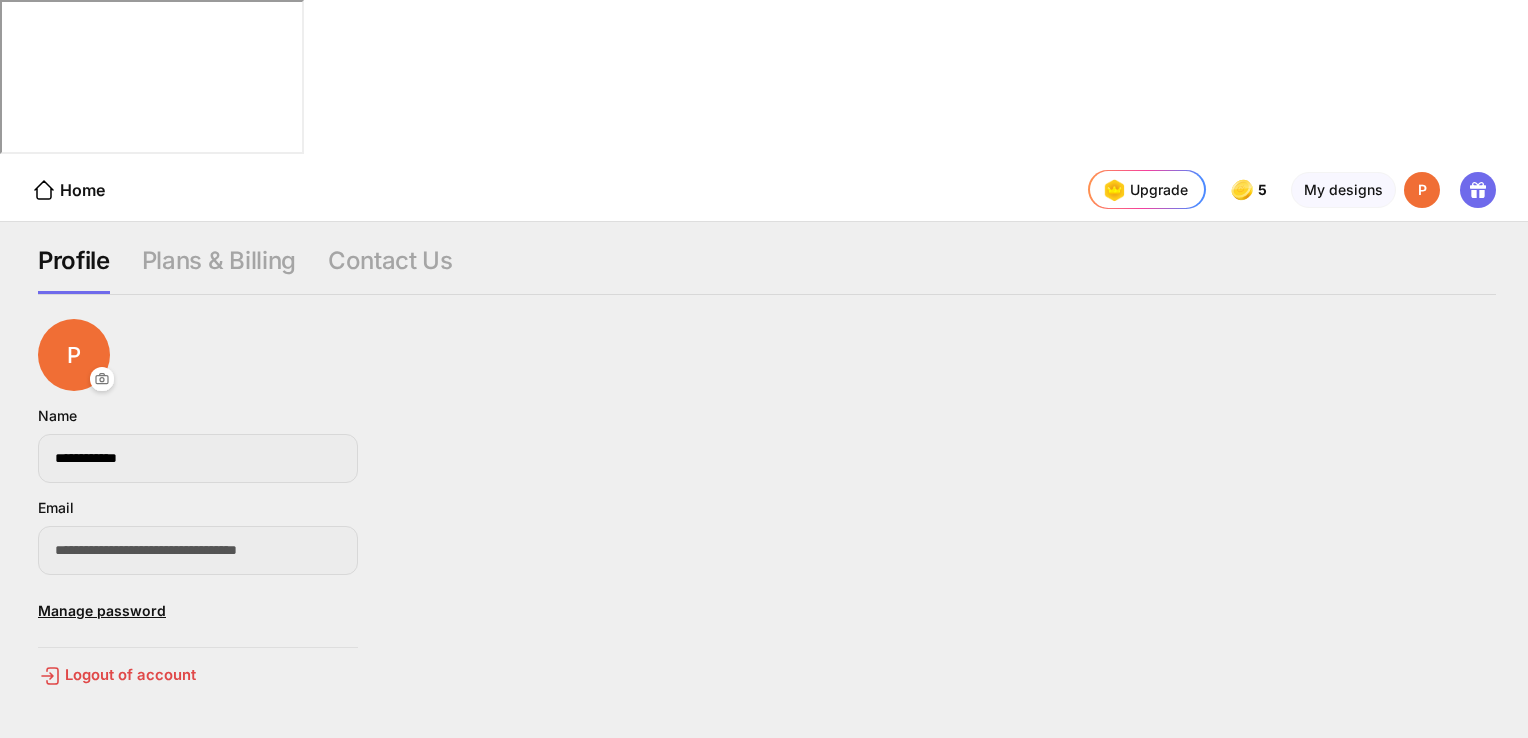 click on "Profile Plans & Billing Contact Us" at bounding box center (271, 270) 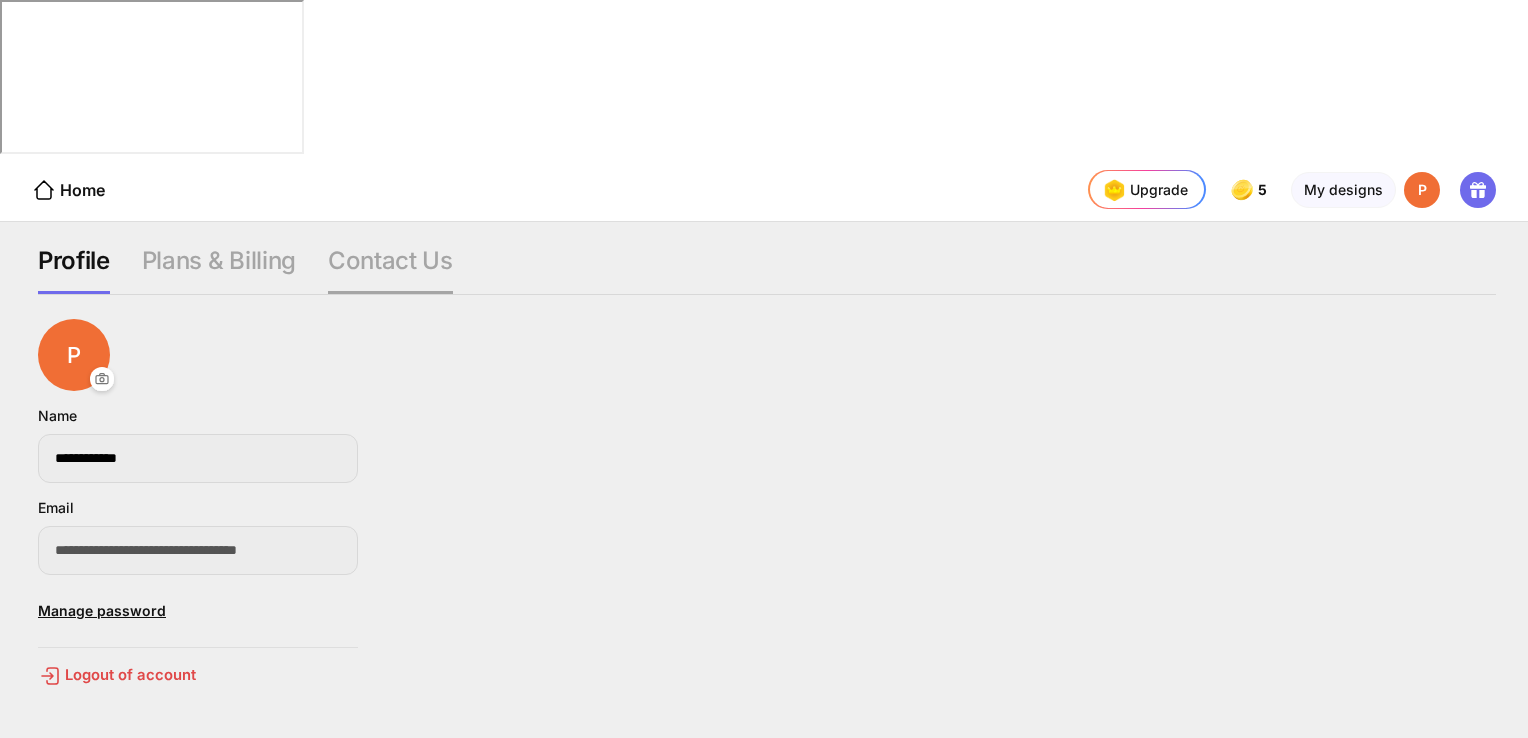 click on "Contact Us" 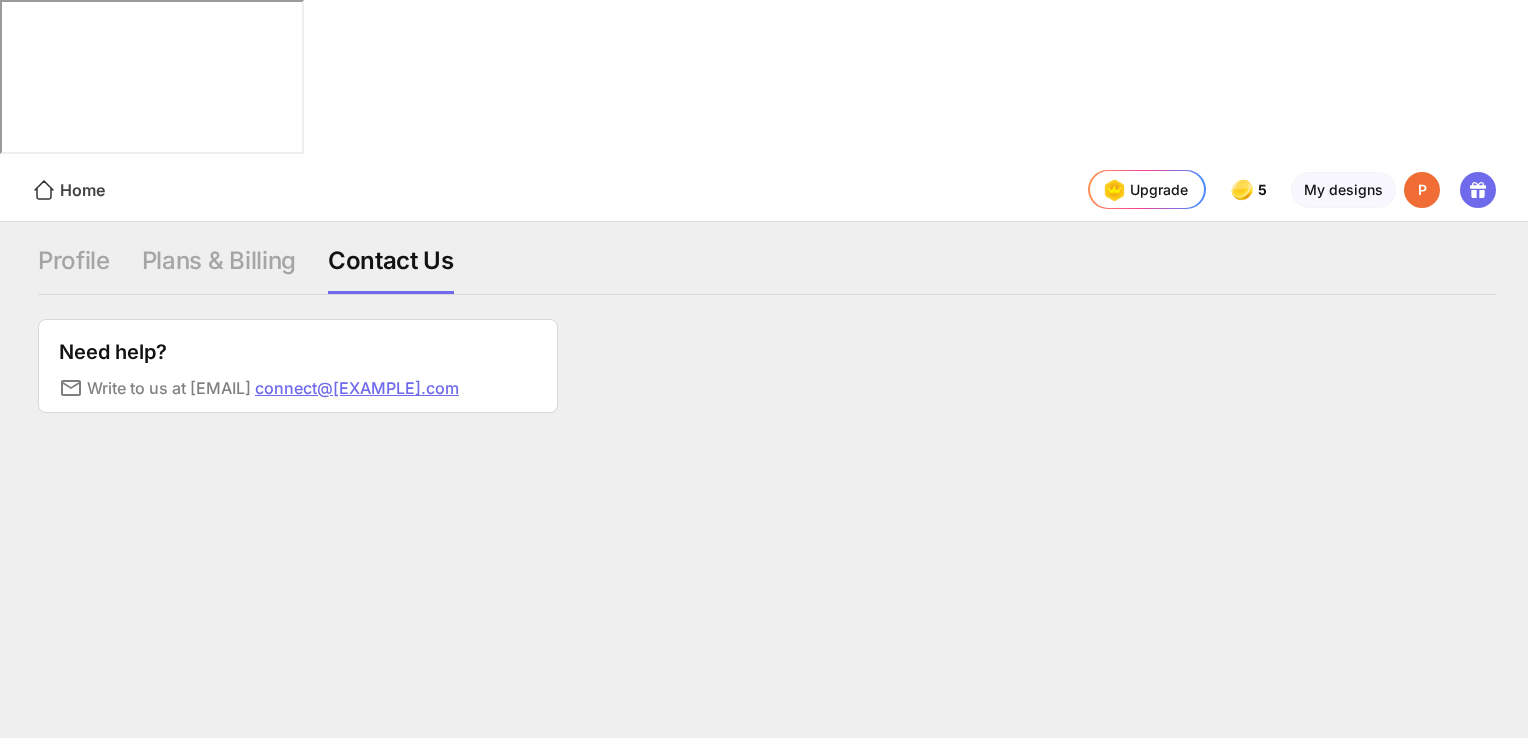 click on "Home" 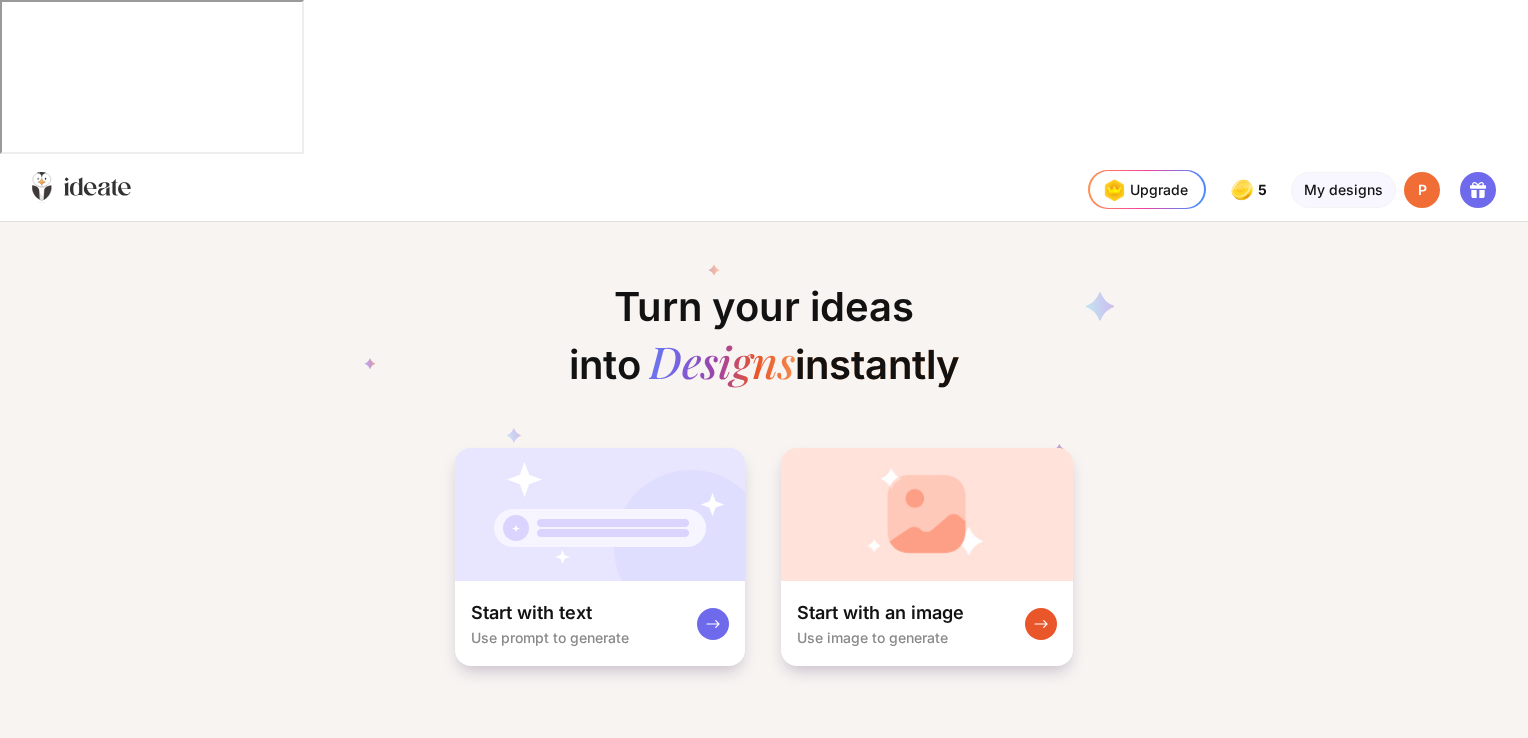 click 